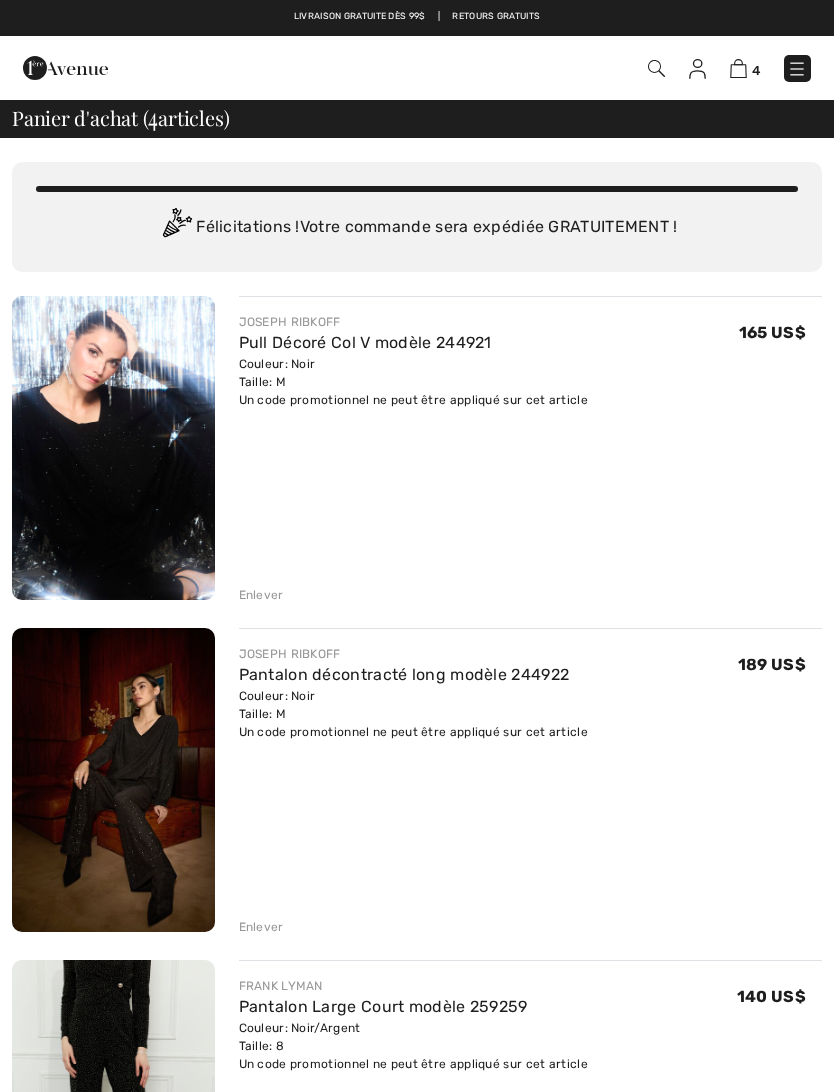 scroll, scrollTop: 0, scrollLeft: 0, axis: both 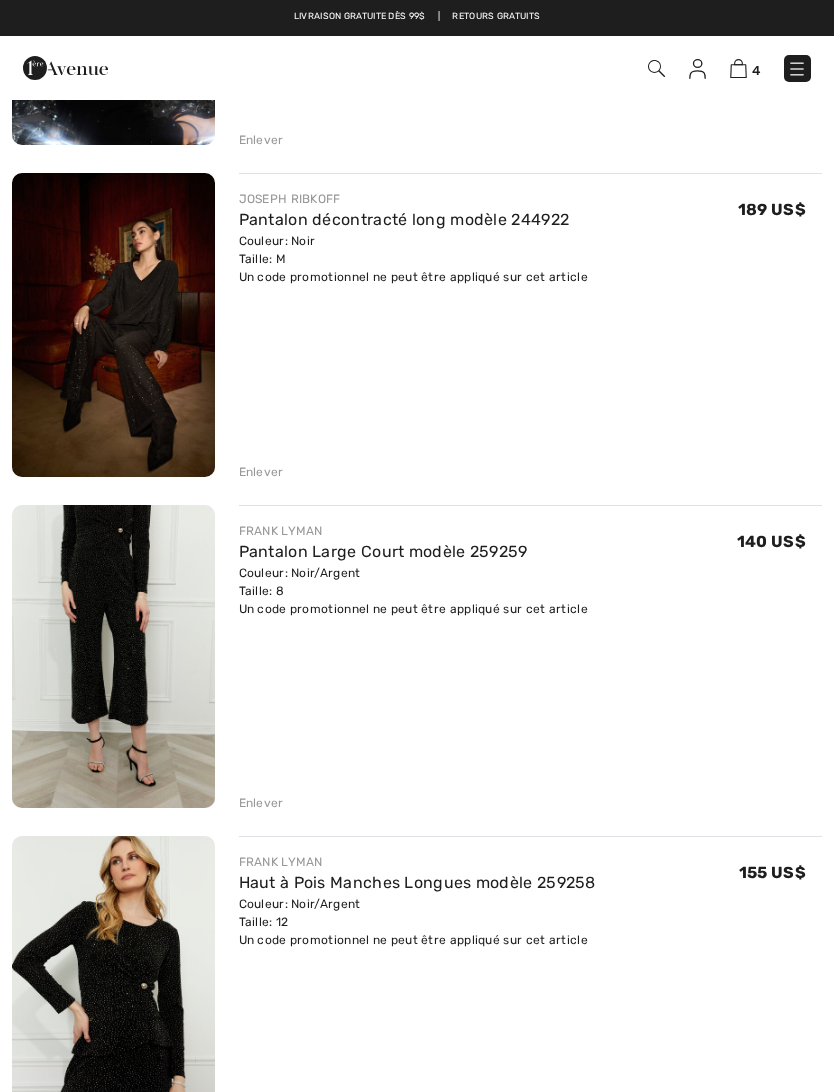click at bounding box center [797, 68] 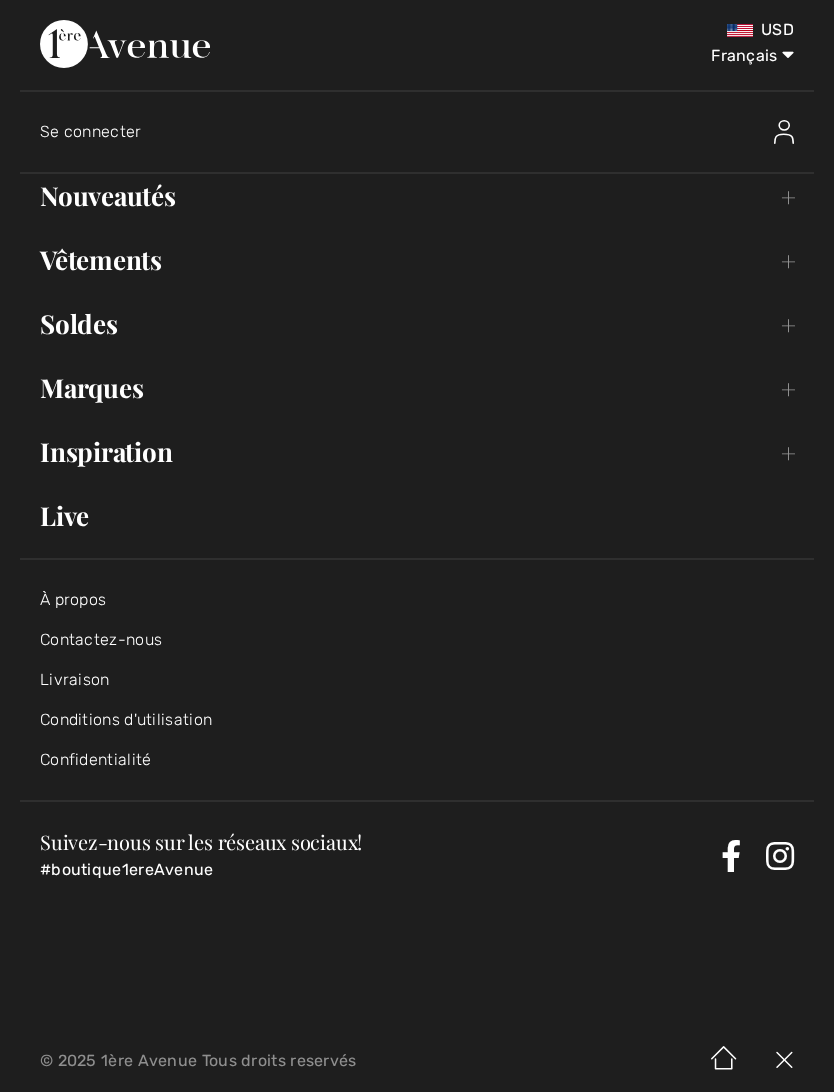 click on "English Français" at bounding box center (742, 52) 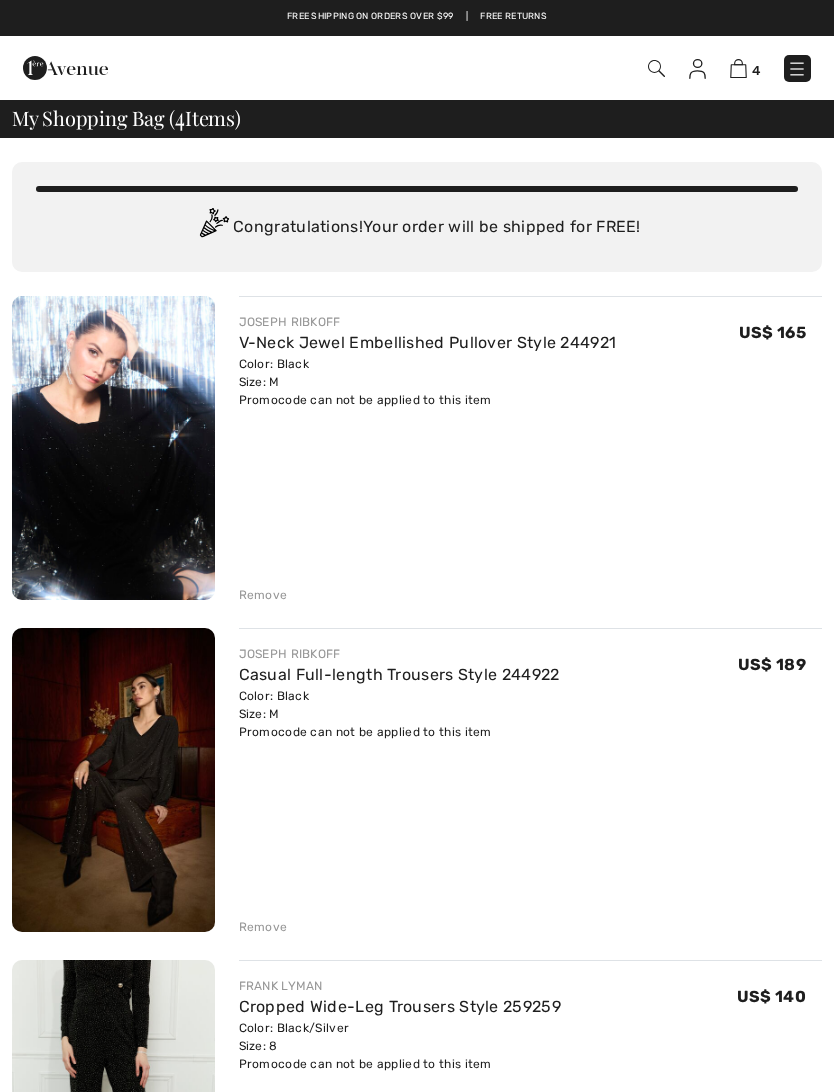 scroll, scrollTop: 0, scrollLeft: 0, axis: both 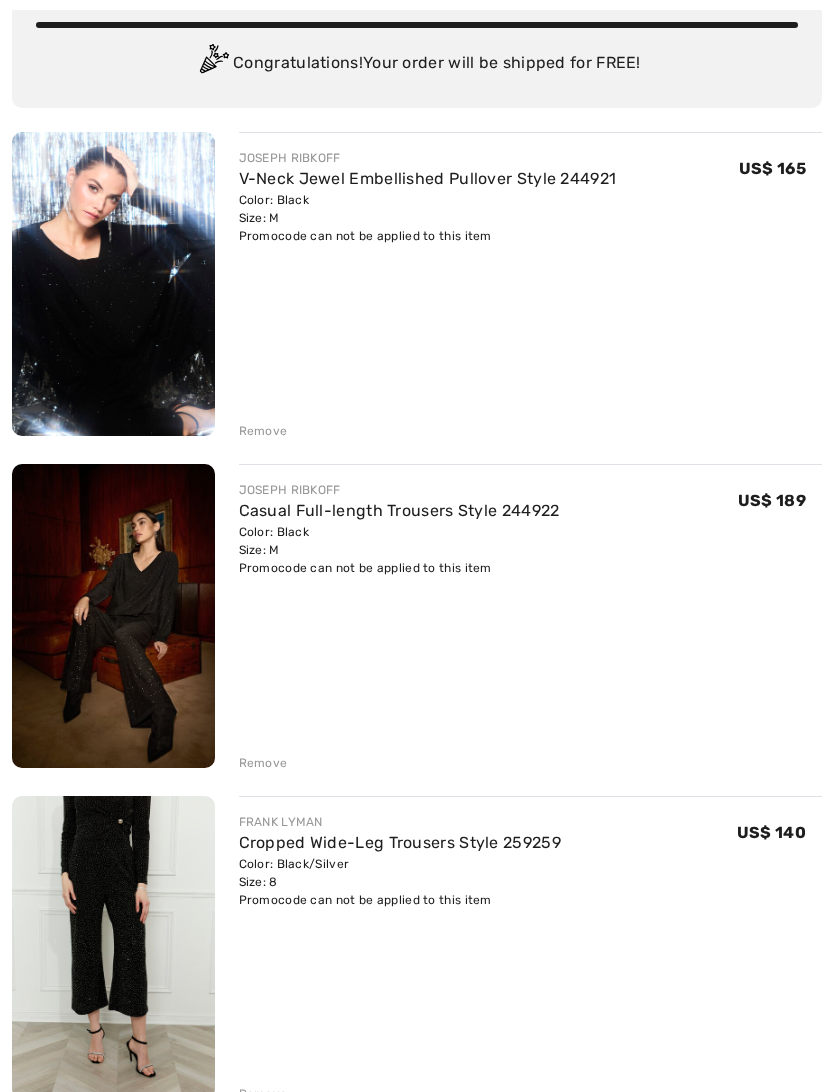 click on "Remove" at bounding box center (263, 431) 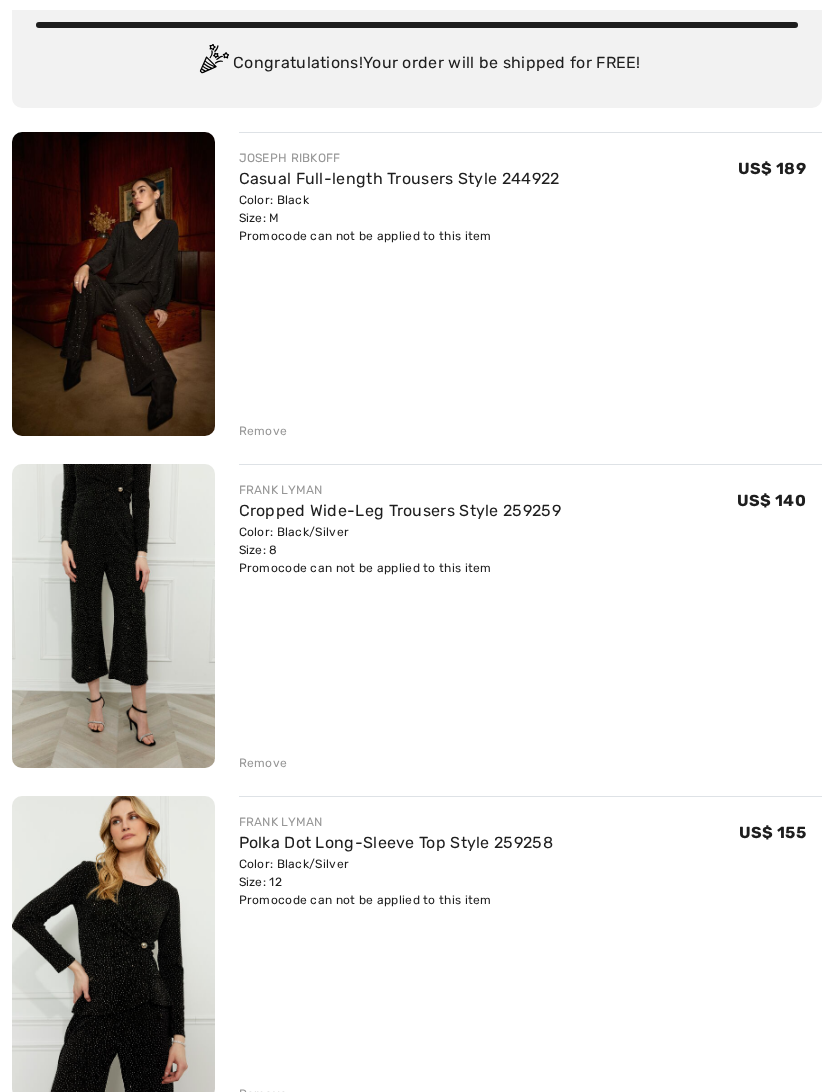 click at bounding box center (113, 284) 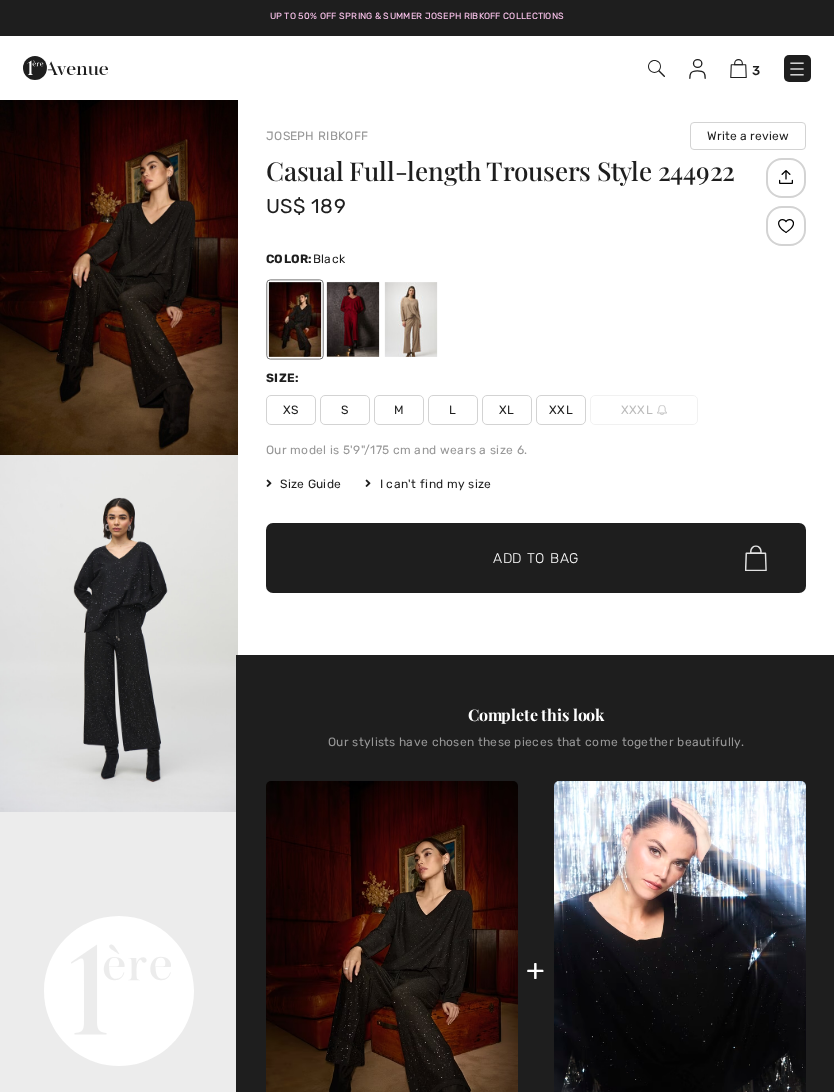 scroll, scrollTop: 0, scrollLeft: 0, axis: both 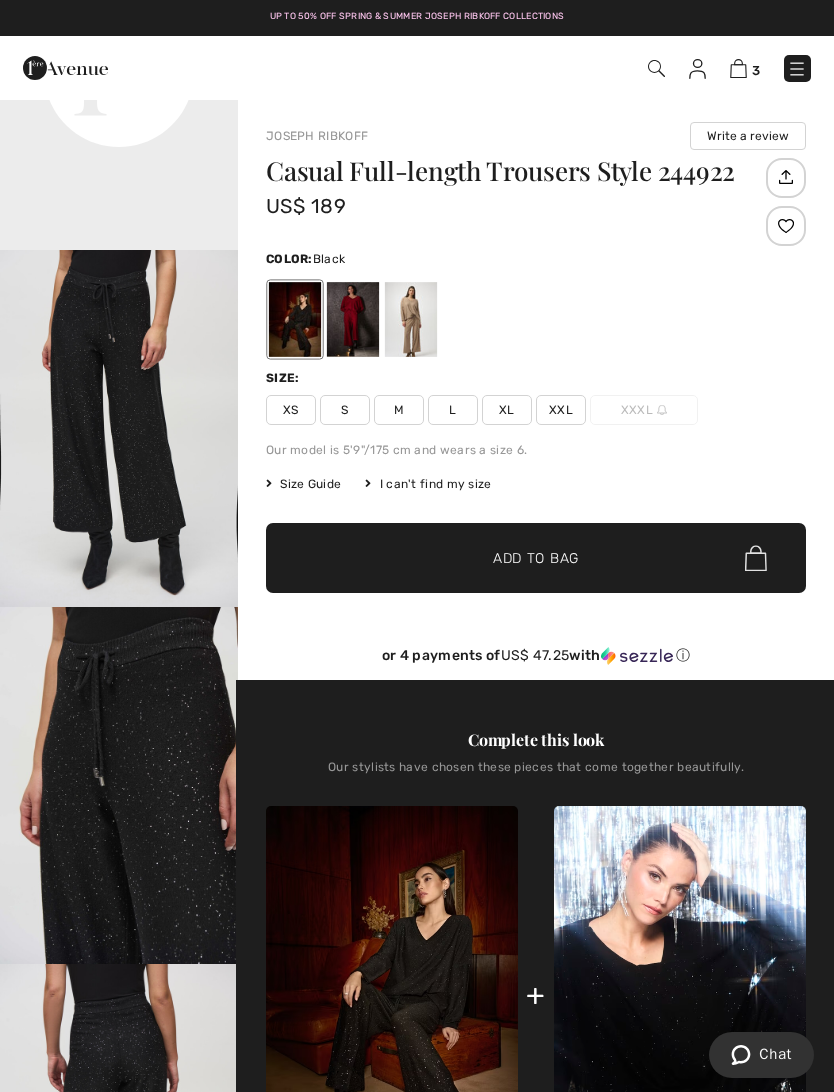 click on "3
Checkout" at bounding box center [587, 68] 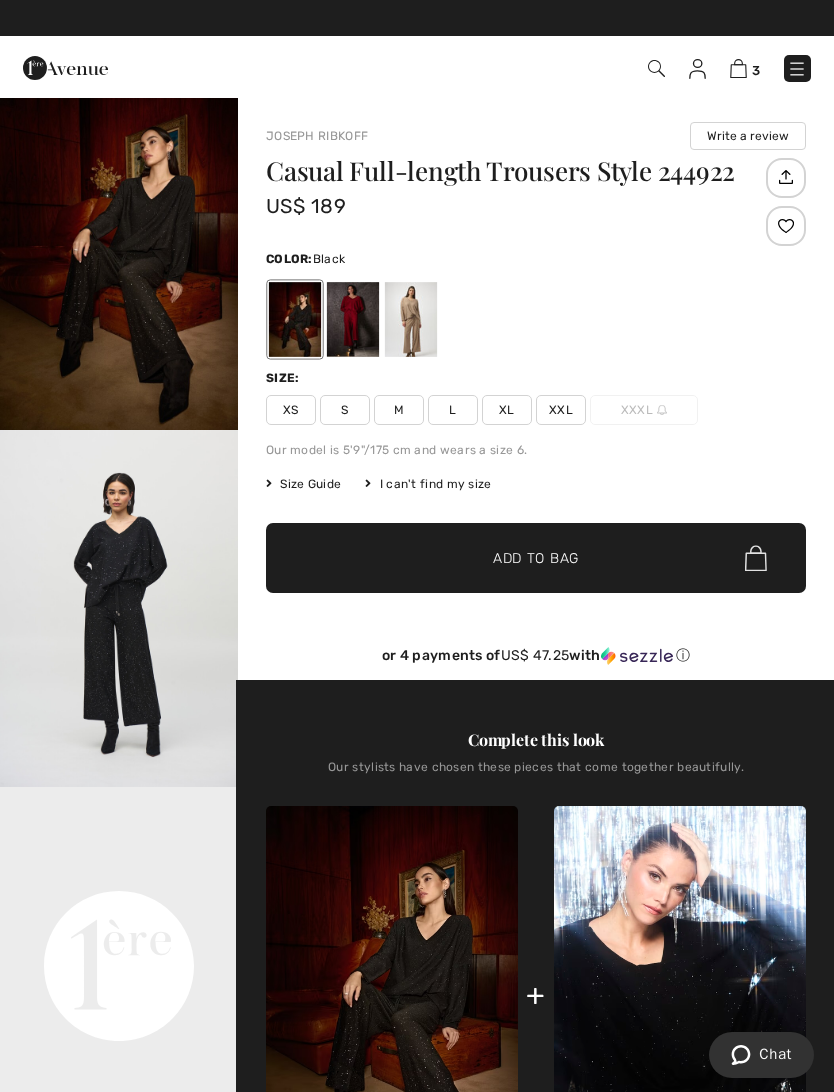 scroll, scrollTop: 0, scrollLeft: 0, axis: both 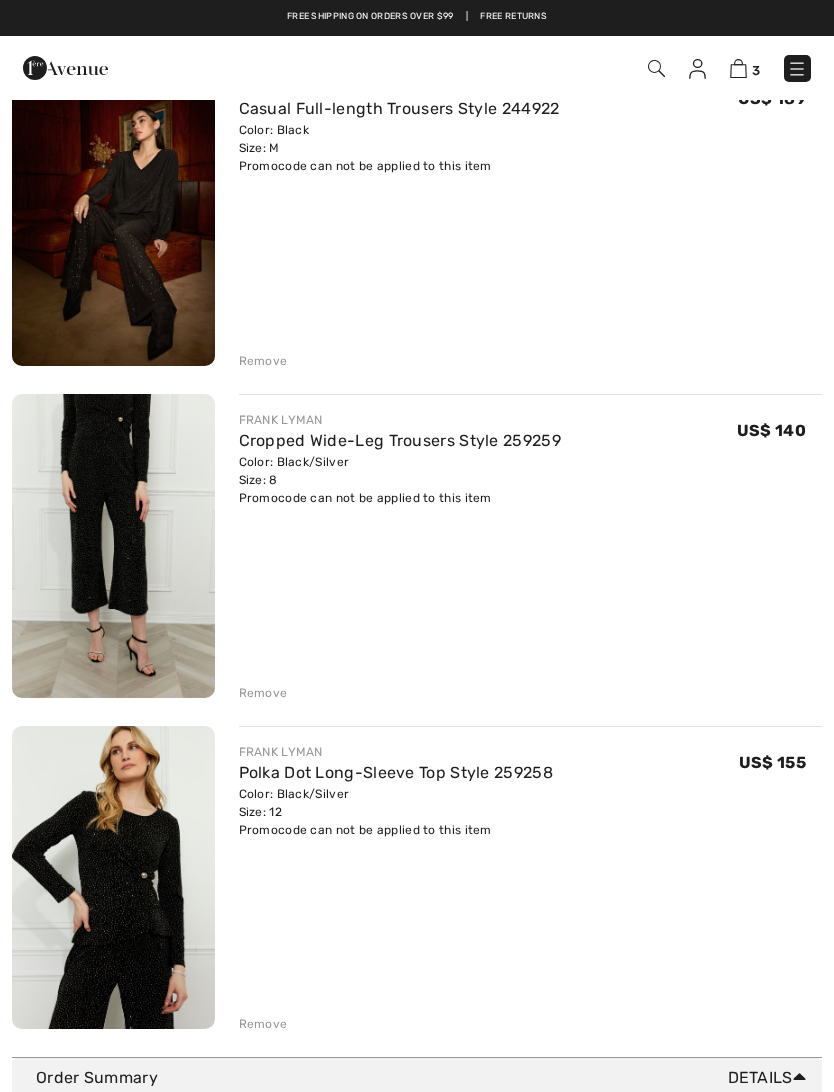 click at bounding box center (113, 214) 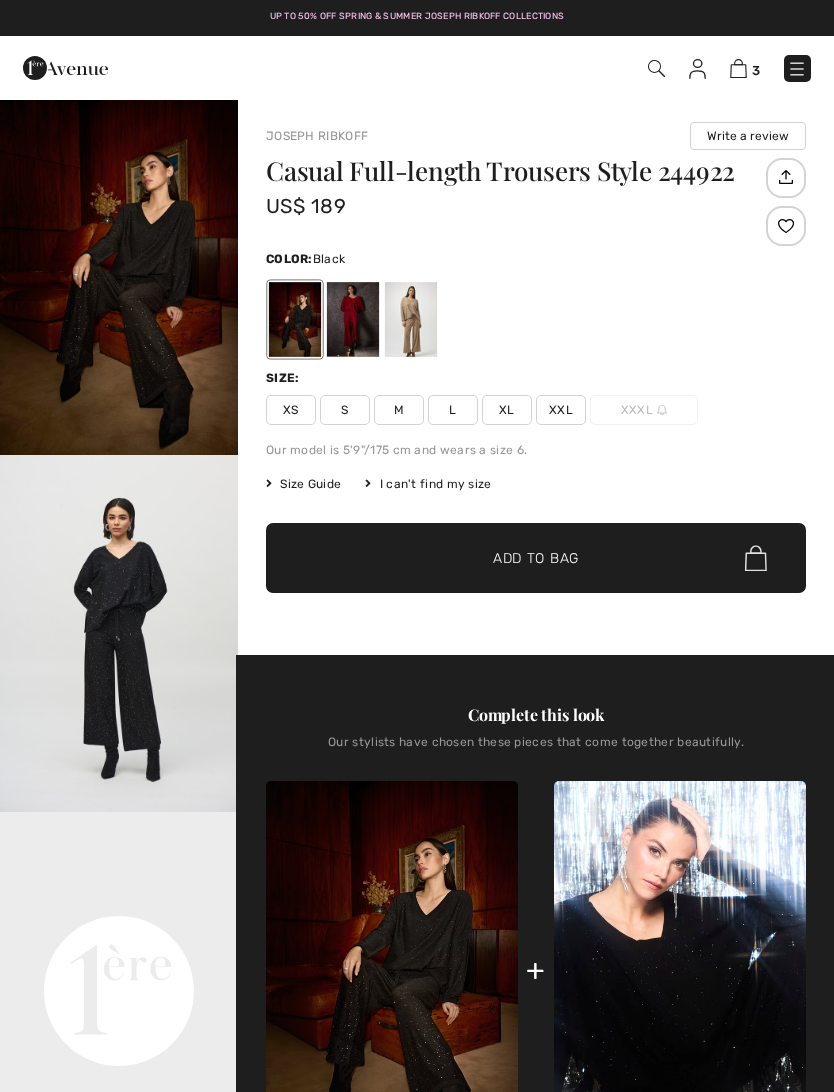 scroll, scrollTop: 0, scrollLeft: 0, axis: both 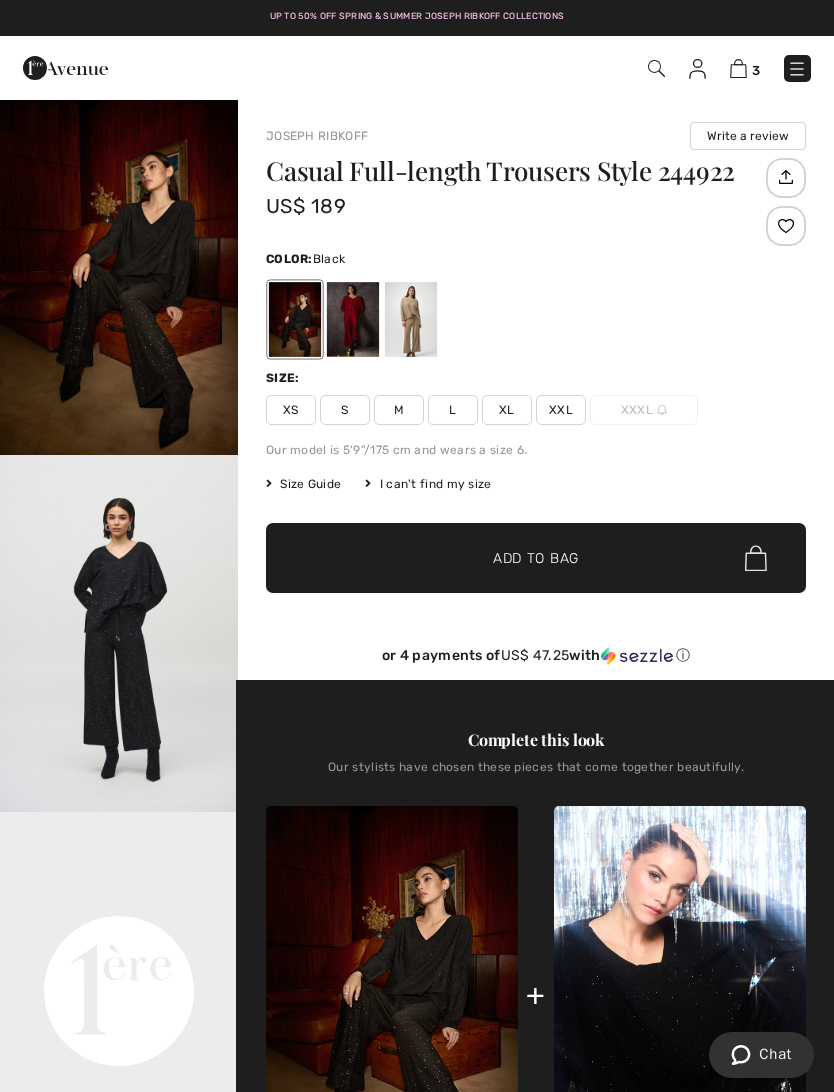 click on "Size Guide" at bounding box center [303, 484] 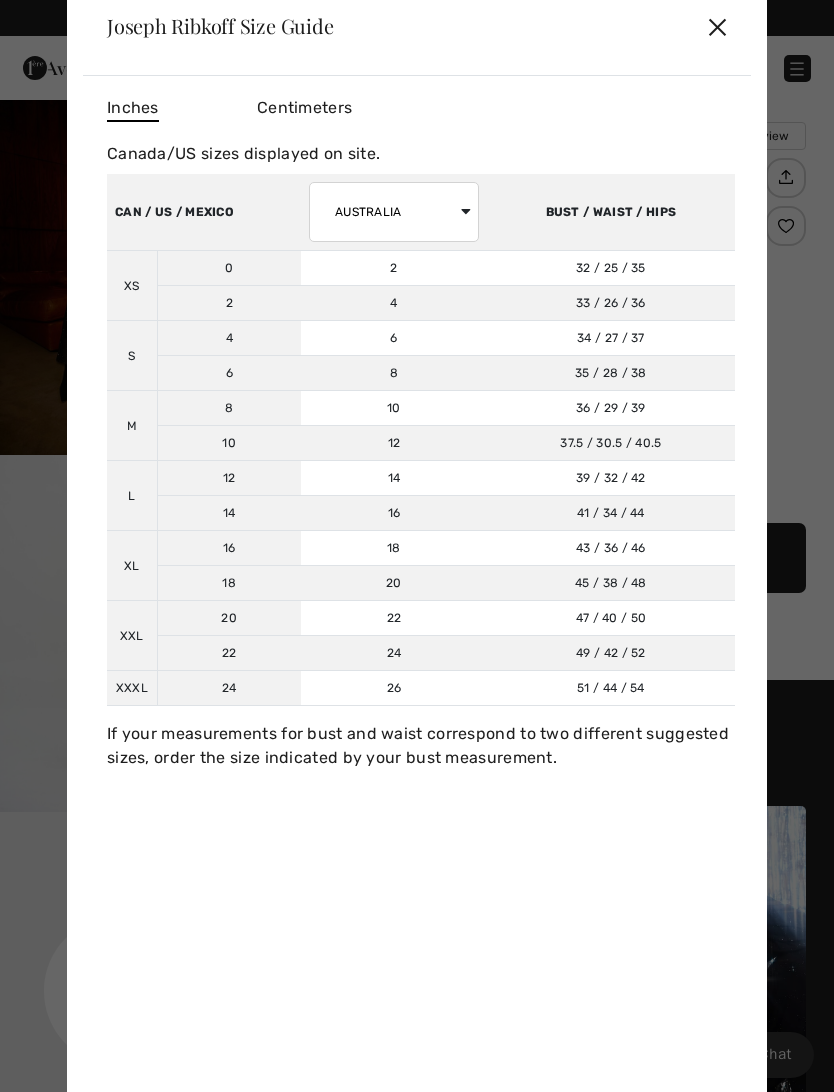 click on "✕" at bounding box center [717, 26] 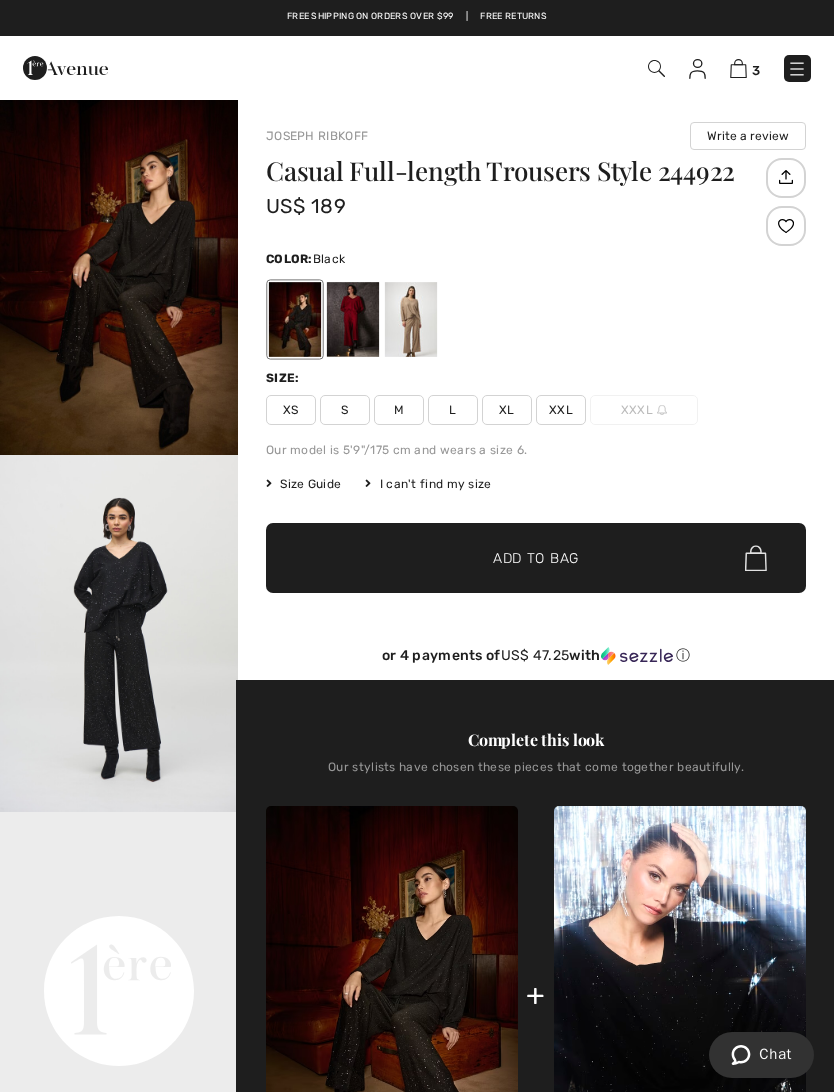 click on "S" at bounding box center [345, 410] 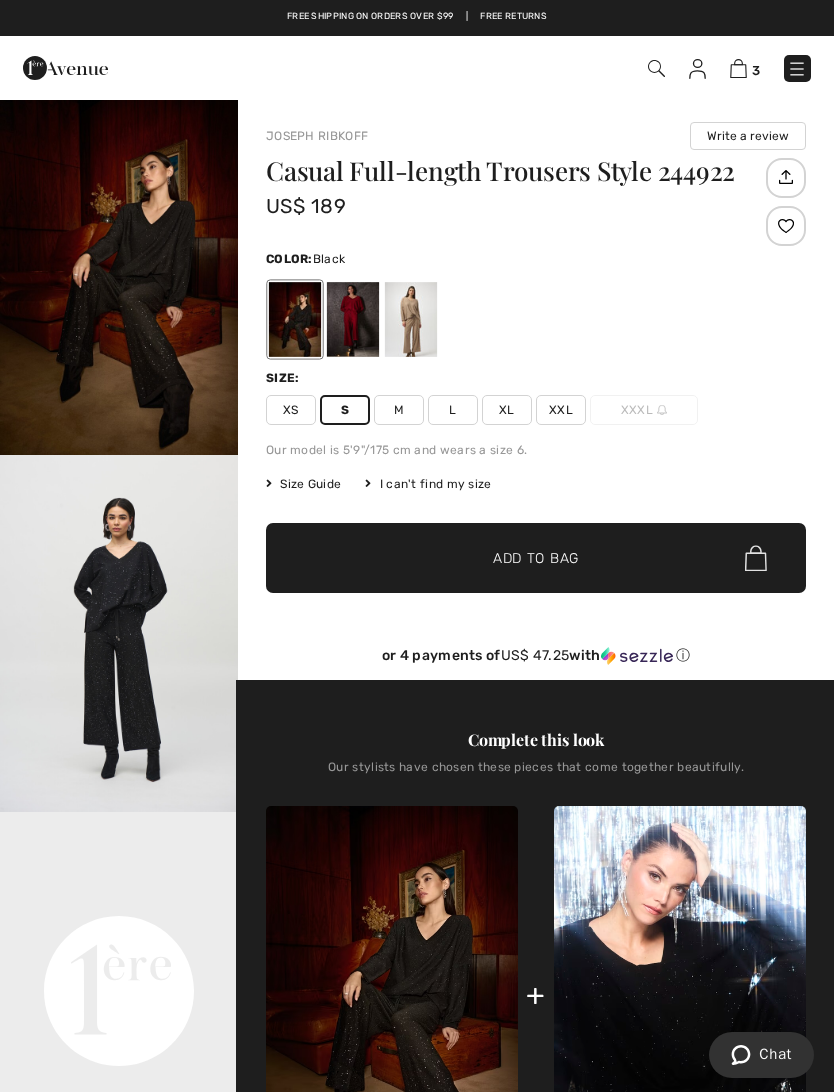 click on "✔ Added to Bag
Add to Bag" at bounding box center (536, 558) 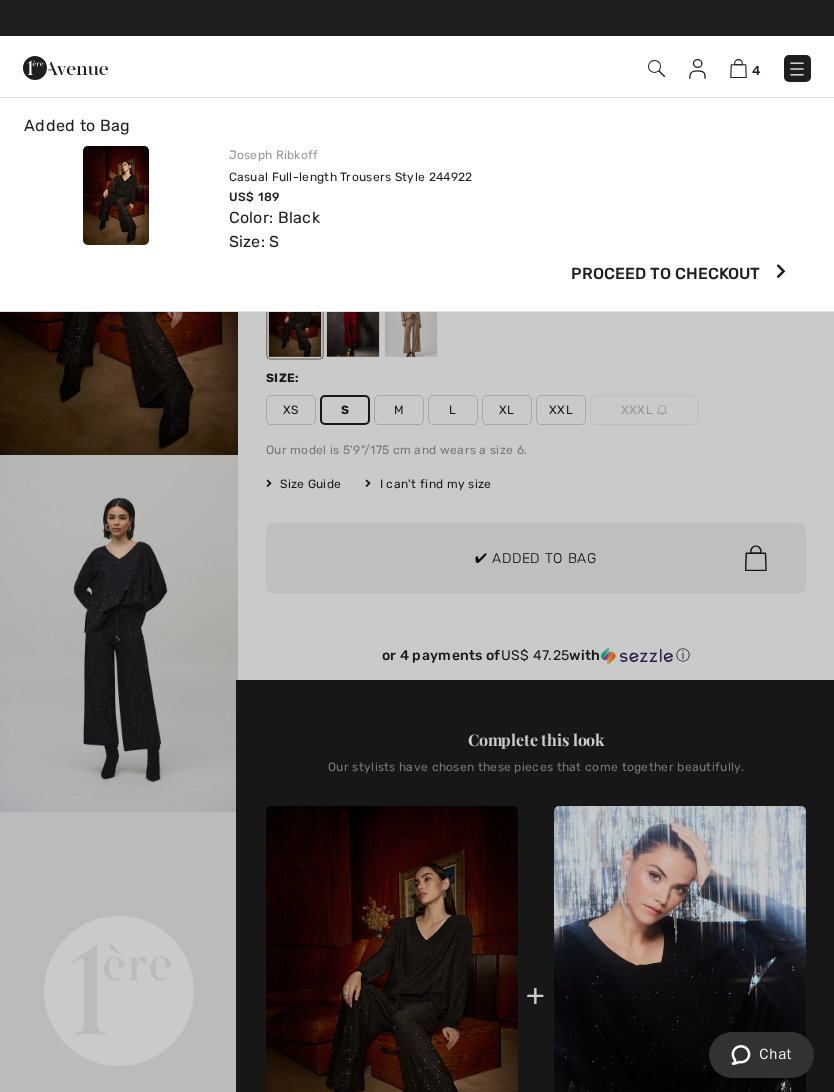 scroll, scrollTop: 0, scrollLeft: 0, axis: both 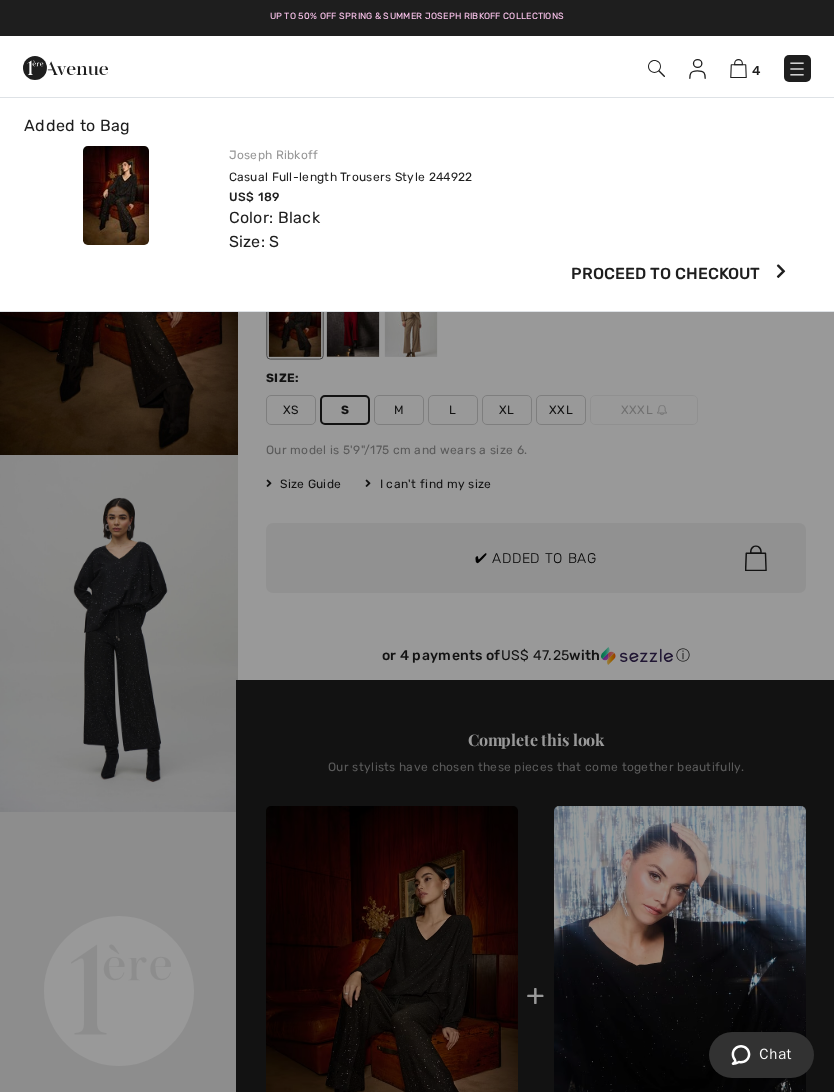 click on "Proceed to Checkout" at bounding box center [665, 274] 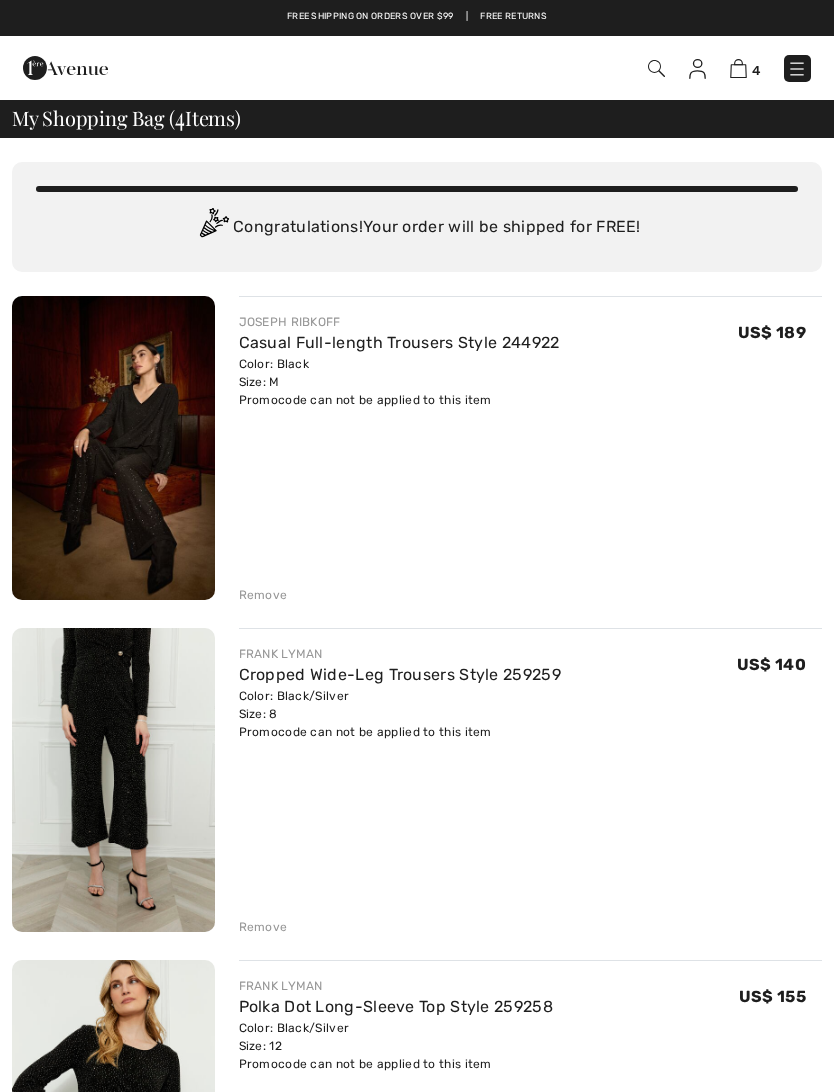 scroll, scrollTop: 0, scrollLeft: 0, axis: both 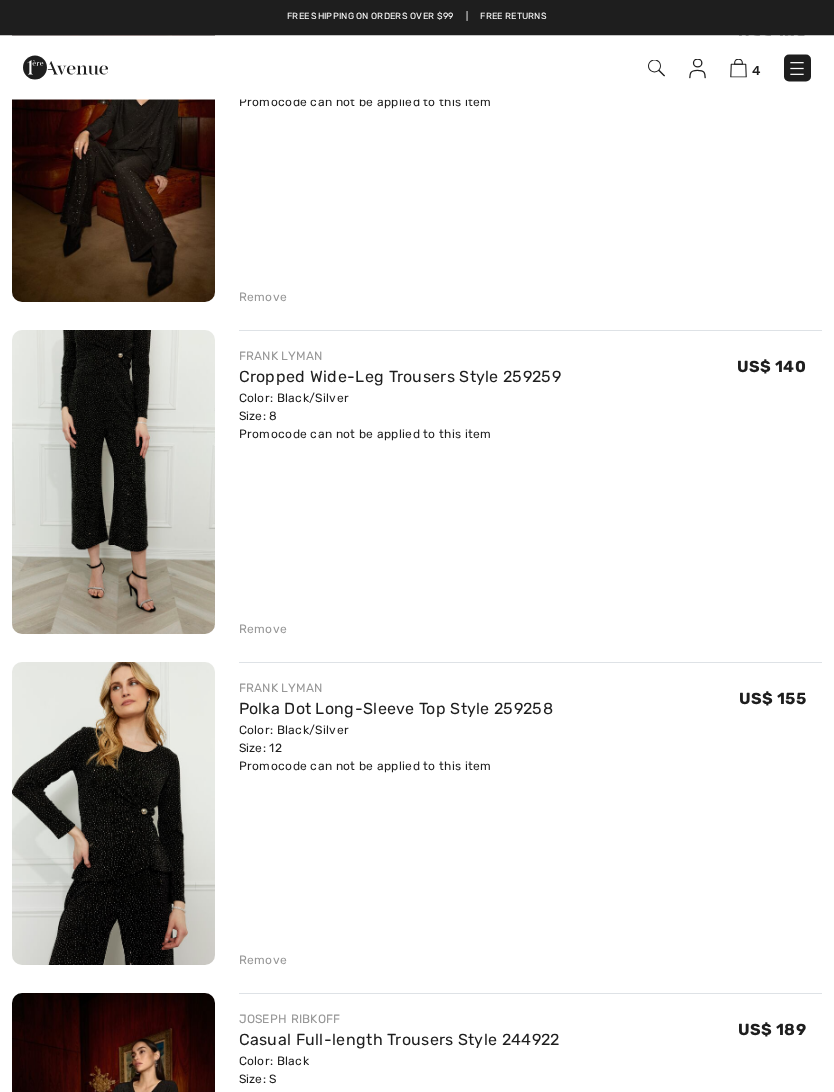 click on "FRANK LYMAN
Cropped Wide-Leg Trousers Style 259259
Color: Black/Silver
Size: 8
Final Sale
Promocode can not be applied to this item
US$ 140
US$ 140
Remove" at bounding box center (519, 485) 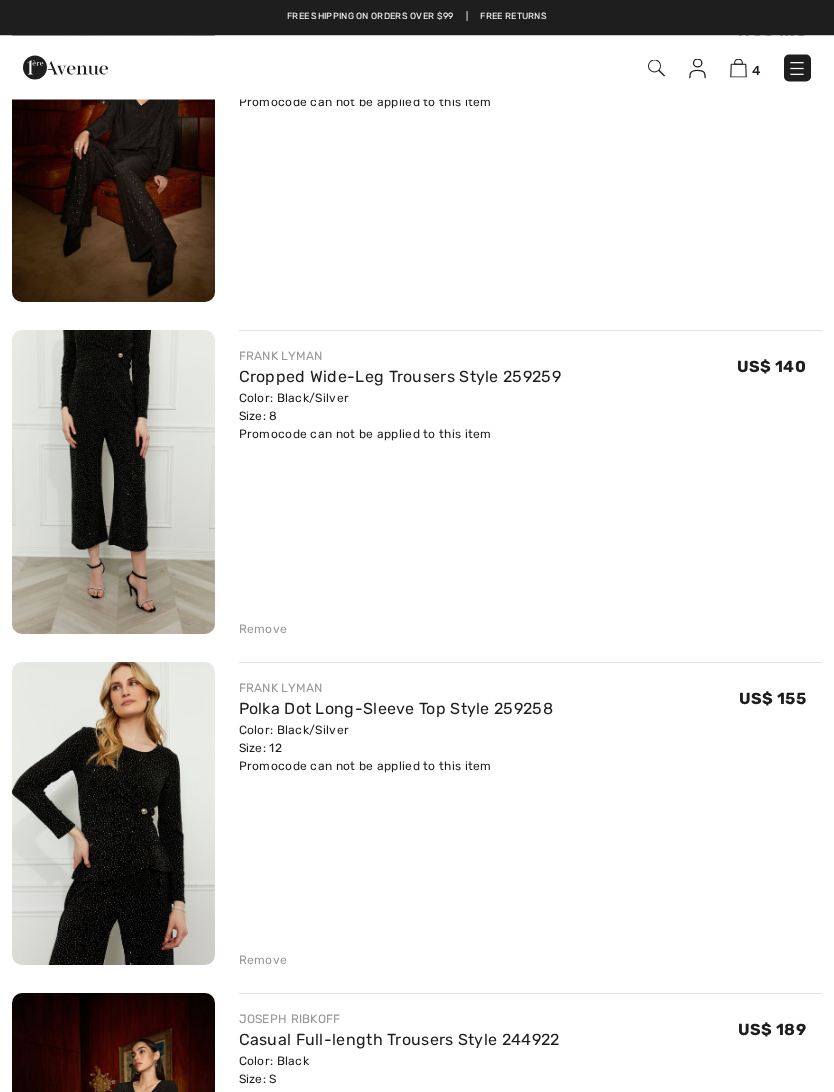 scroll, scrollTop: 298, scrollLeft: 0, axis: vertical 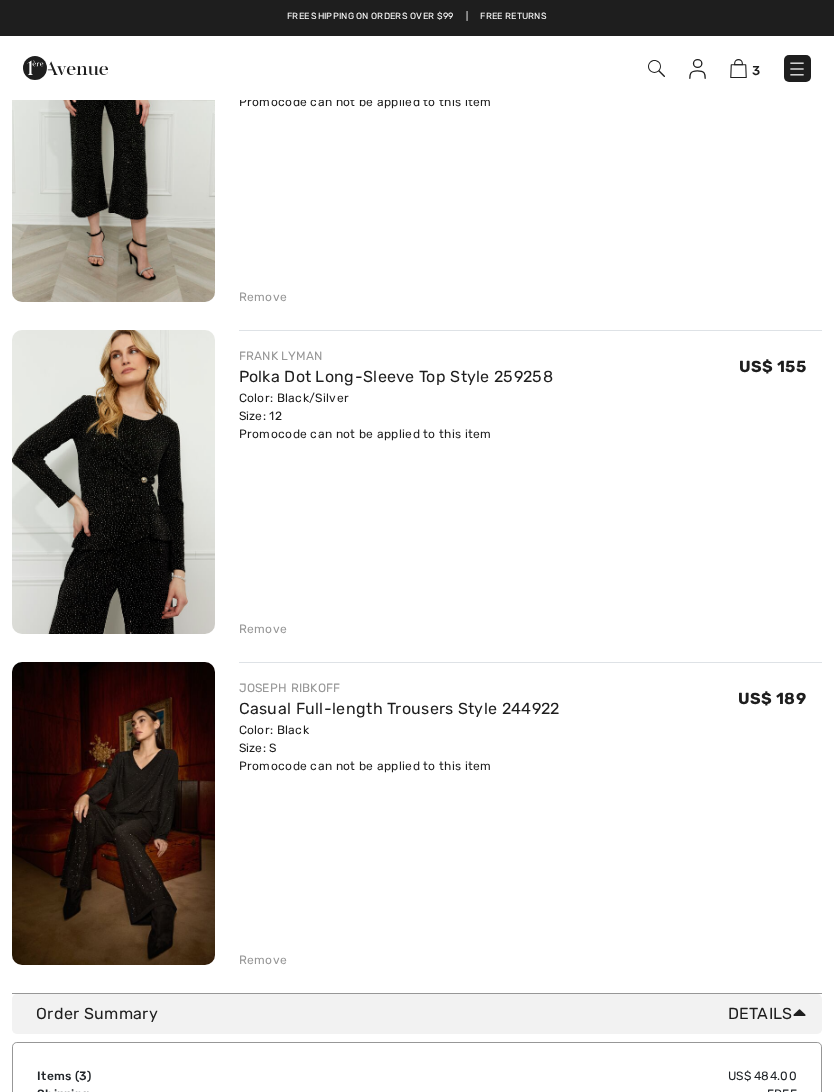 click on "FRANK LYMAN
Cropped Wide-Leg Trousers Style 259259
Color: Black/Silver
Size: 8
Final Sale
Promocode can not be applied to this item
US$ 140
US$ 140
Remove
FRANK LYMAN" at bounding box center (417, 483) 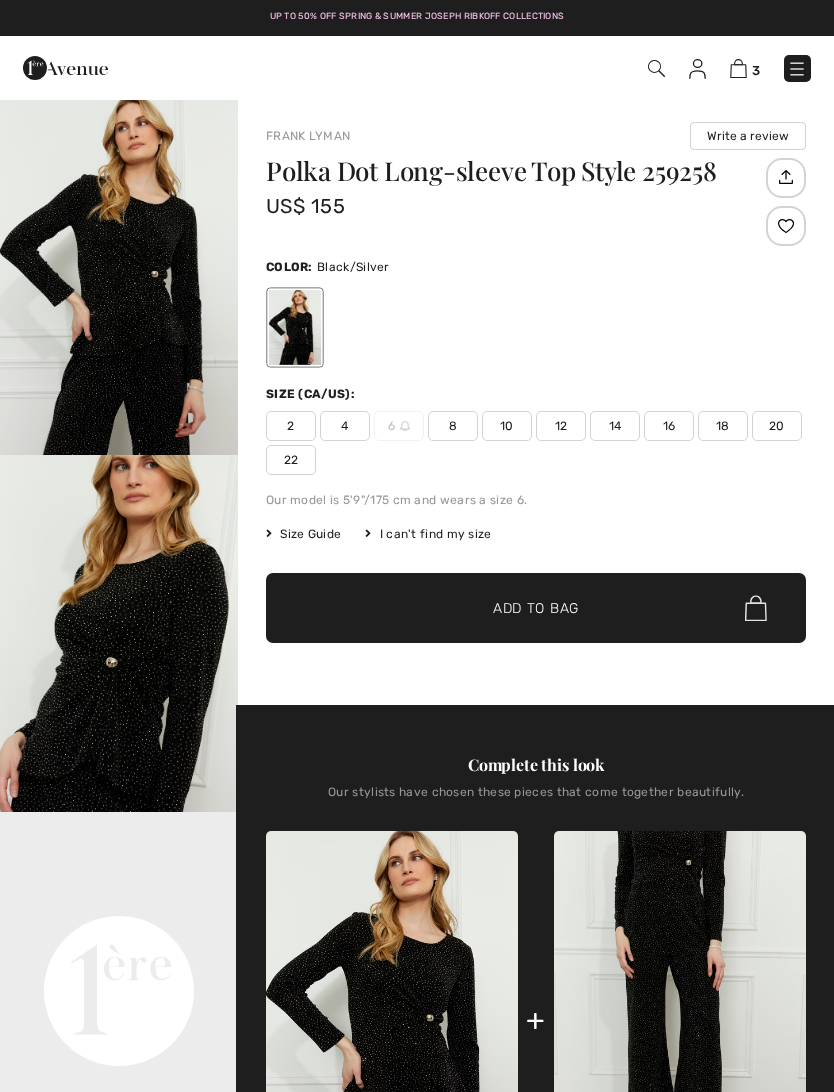 scroll, scrollTop: 0, scrollLeft: 0, axis: both 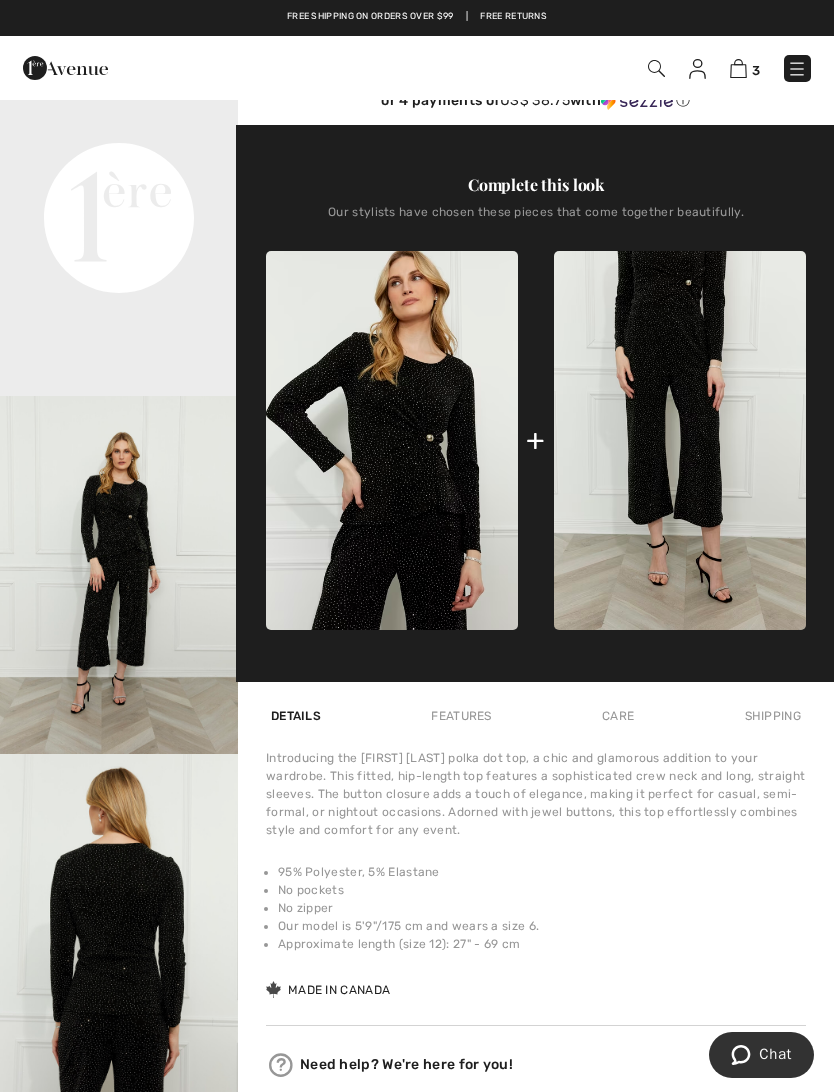 click at bounding box center [680, 440] 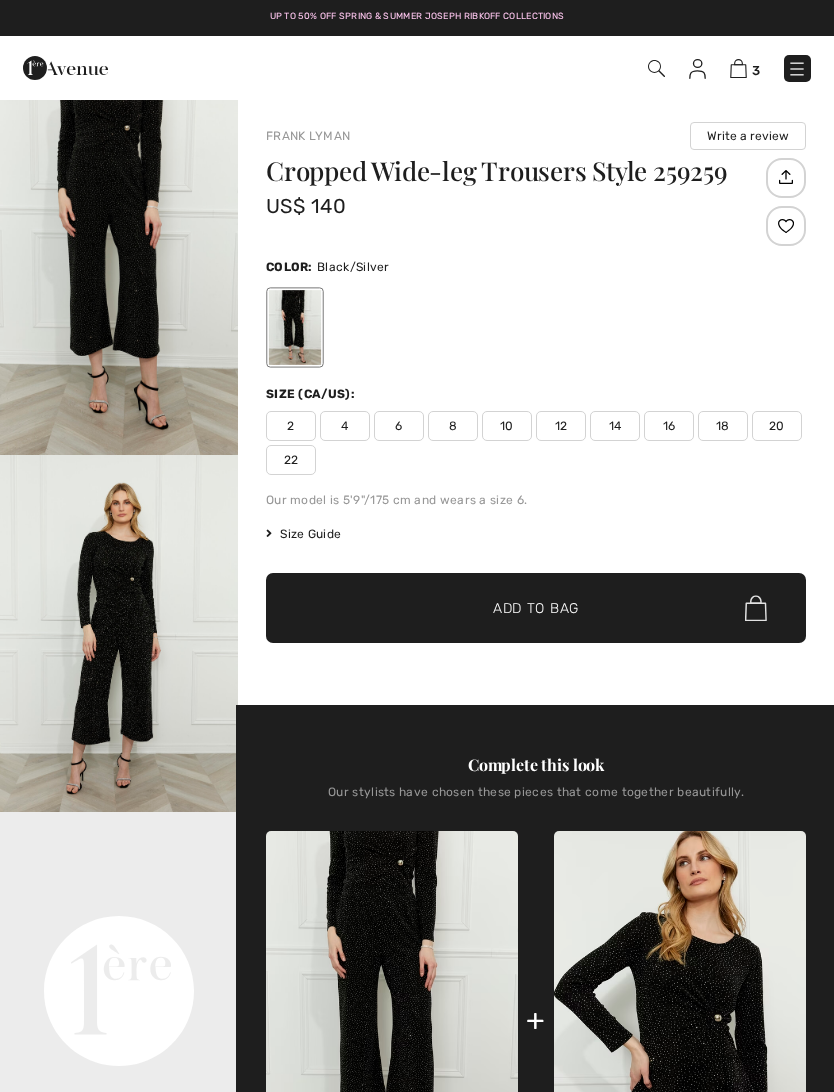 scroll, scrollTop: 0, scrollLeft: 0, axis: both 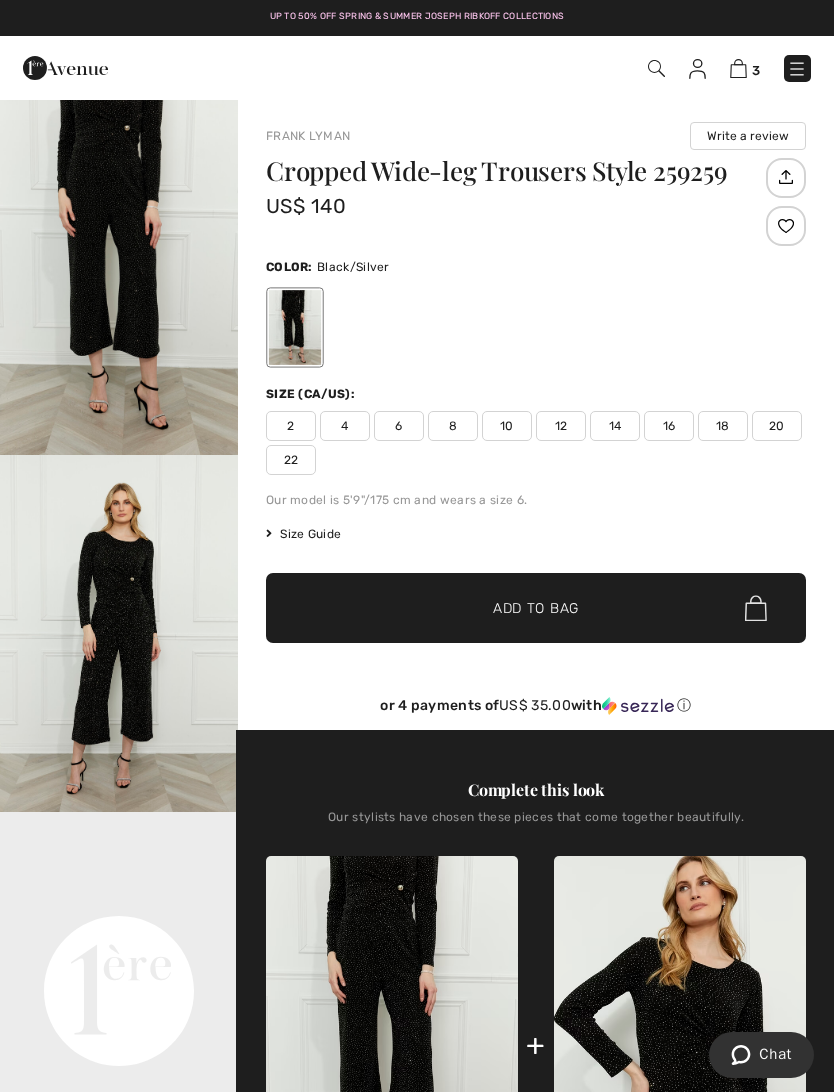 click on "Size Guide" at bounding box center (303, 534) 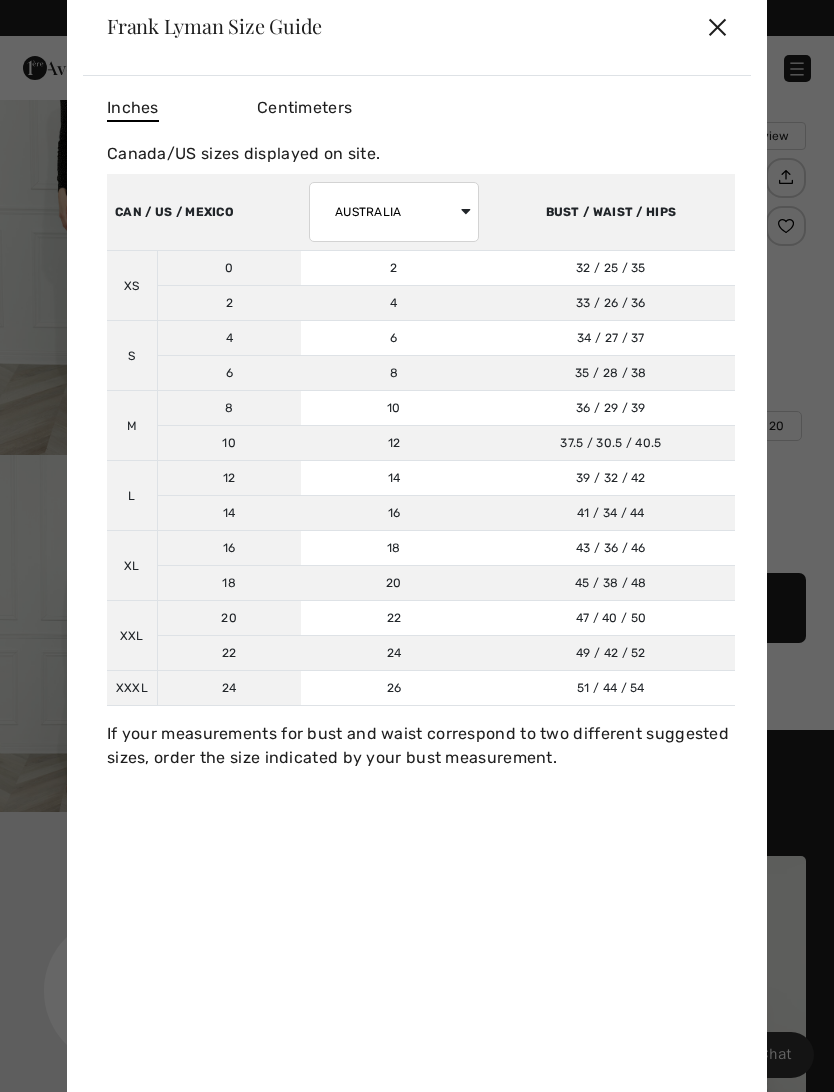 click on "✕" at bounding box center (717, 26) 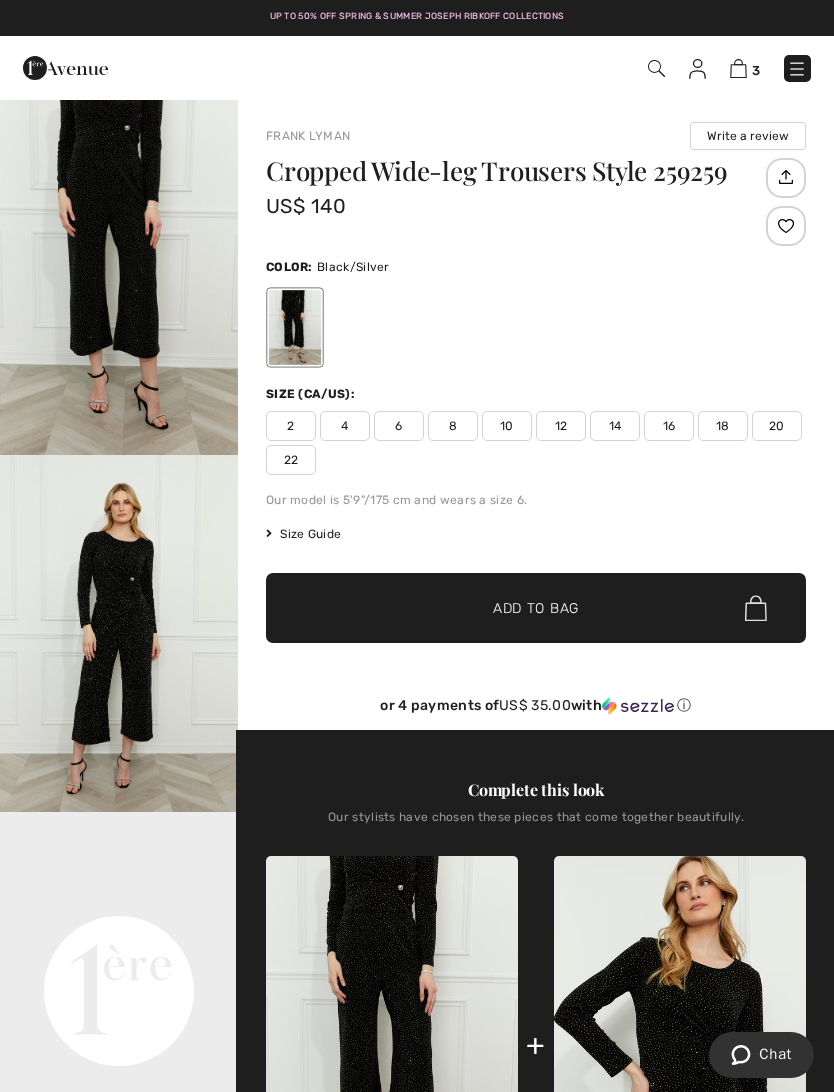 click on "12" at bounding box center (561, 426) 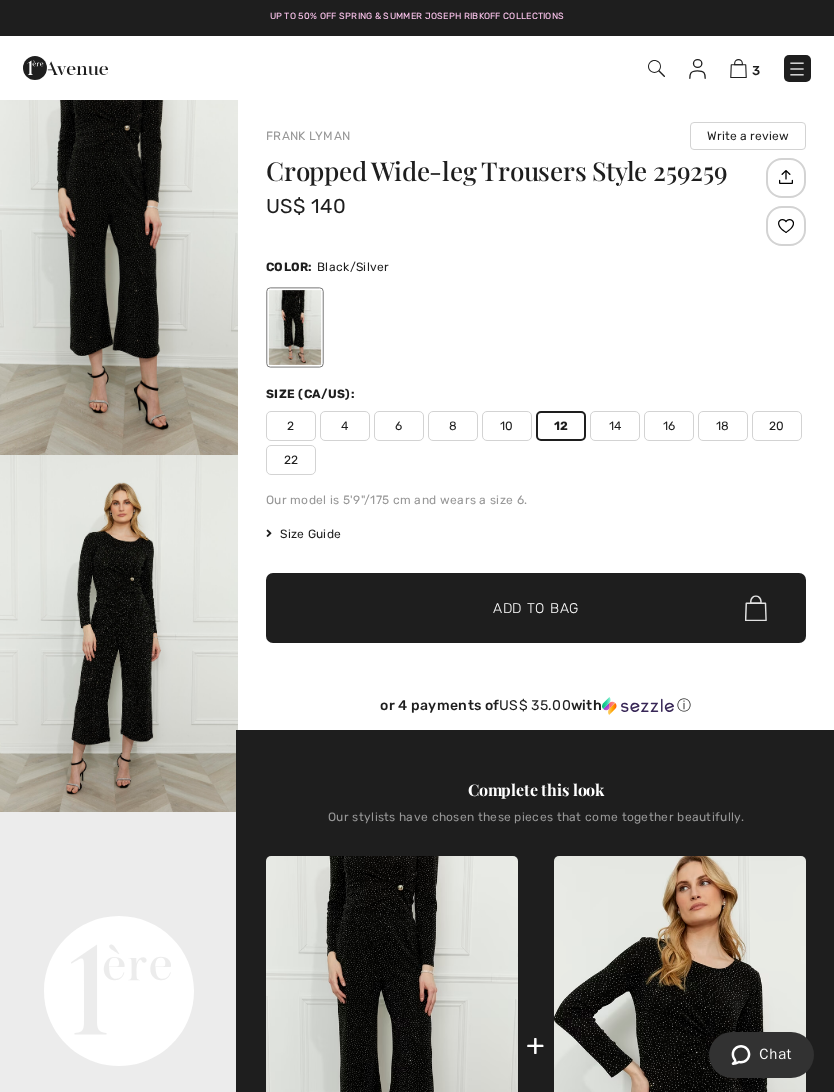 click on "Size Guide" at bounding box center [303, 534] 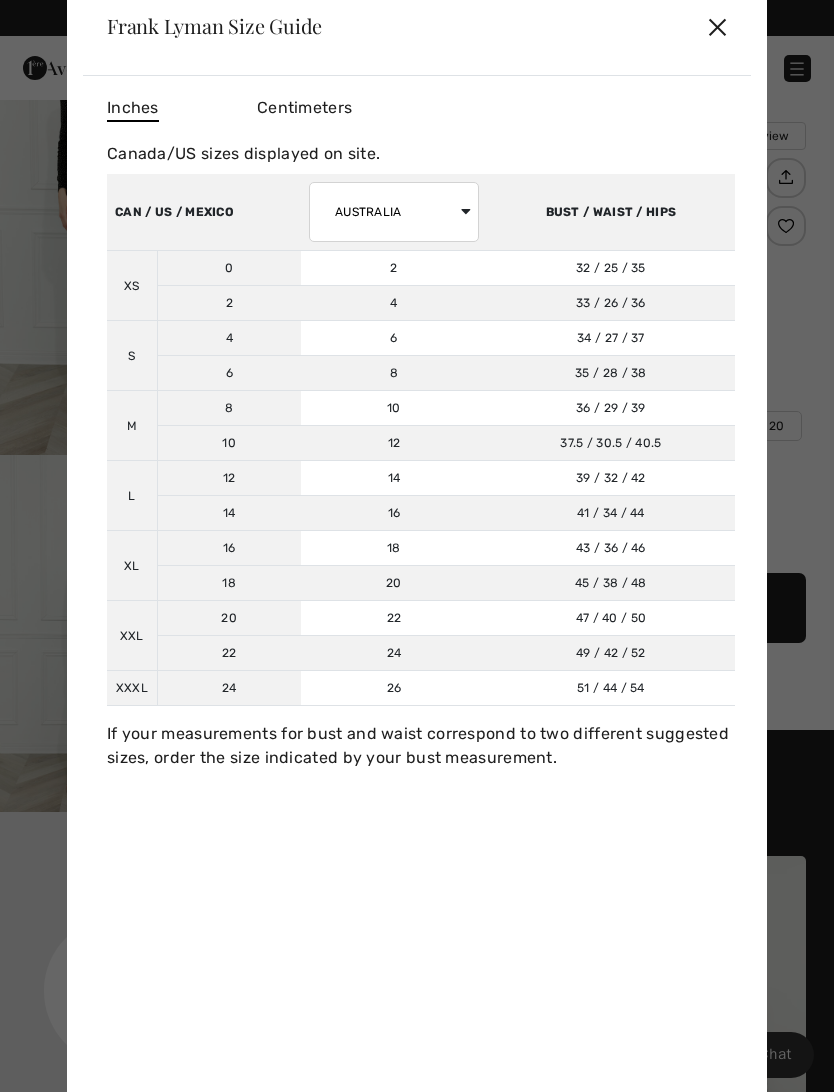 click on "✕" at bounding box center (717, 26) 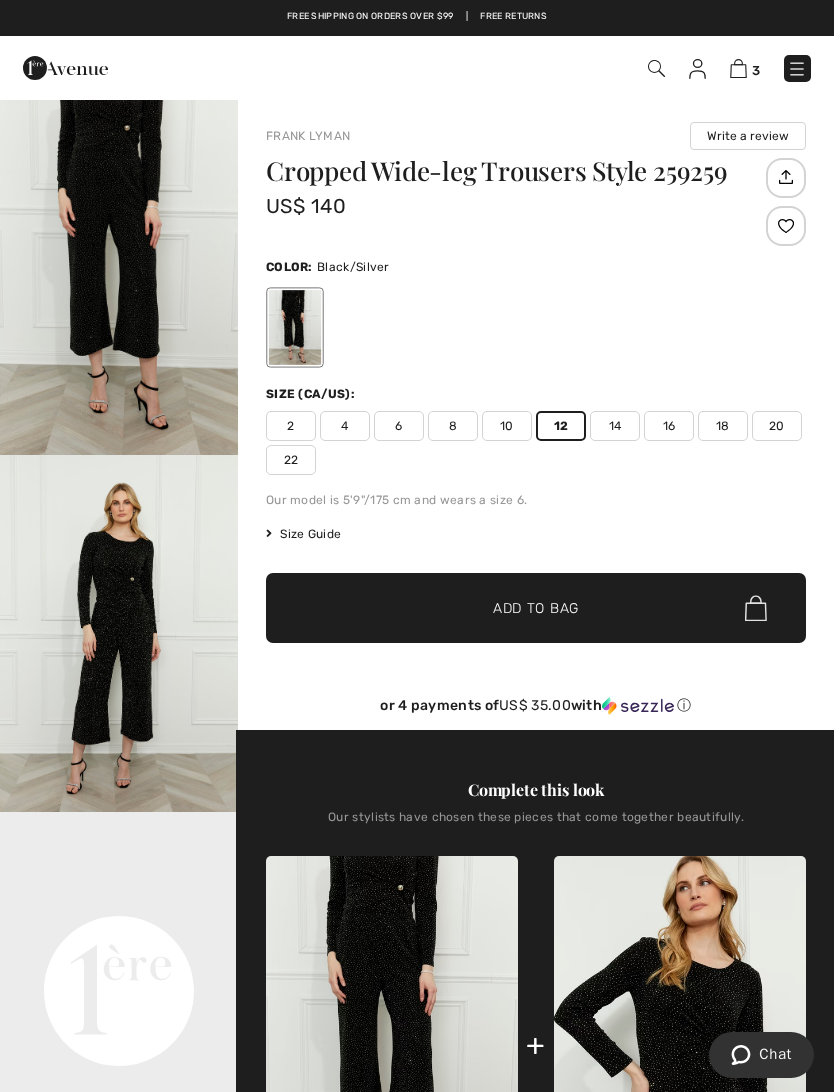 click on "8" at bounding box center (453, 426) 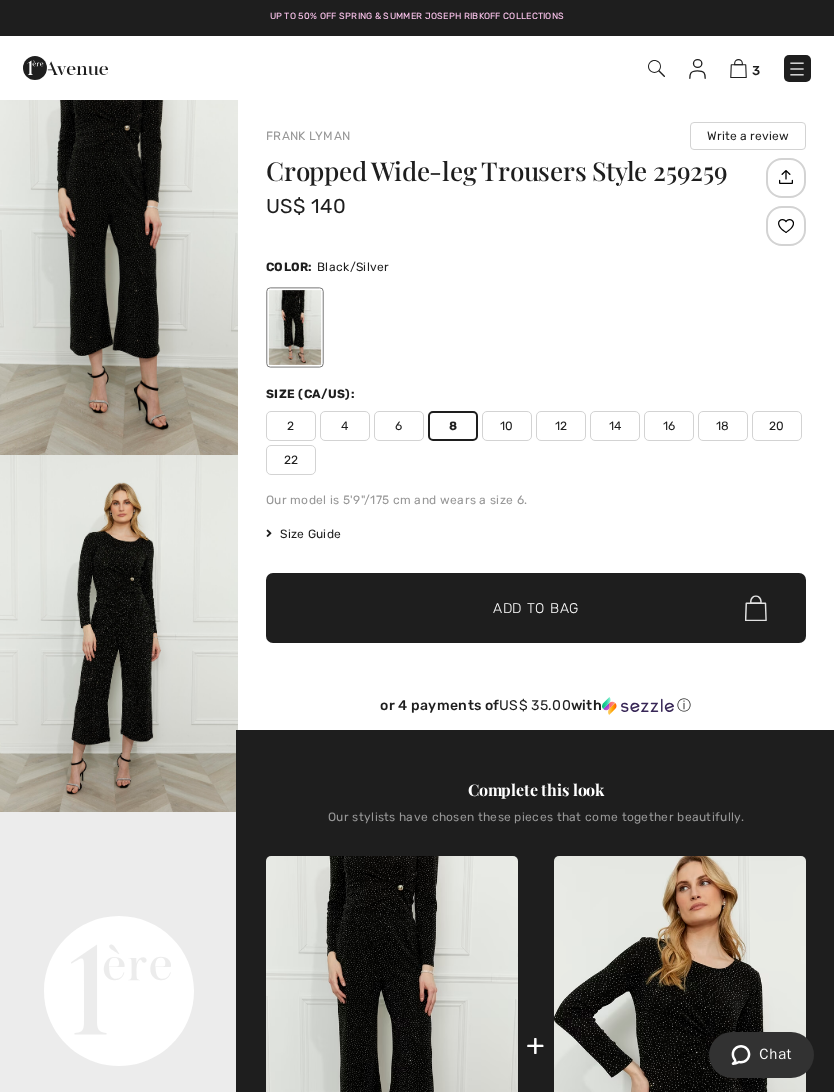 click on "✔ Added to Bag" at bounding box center [506, 608] 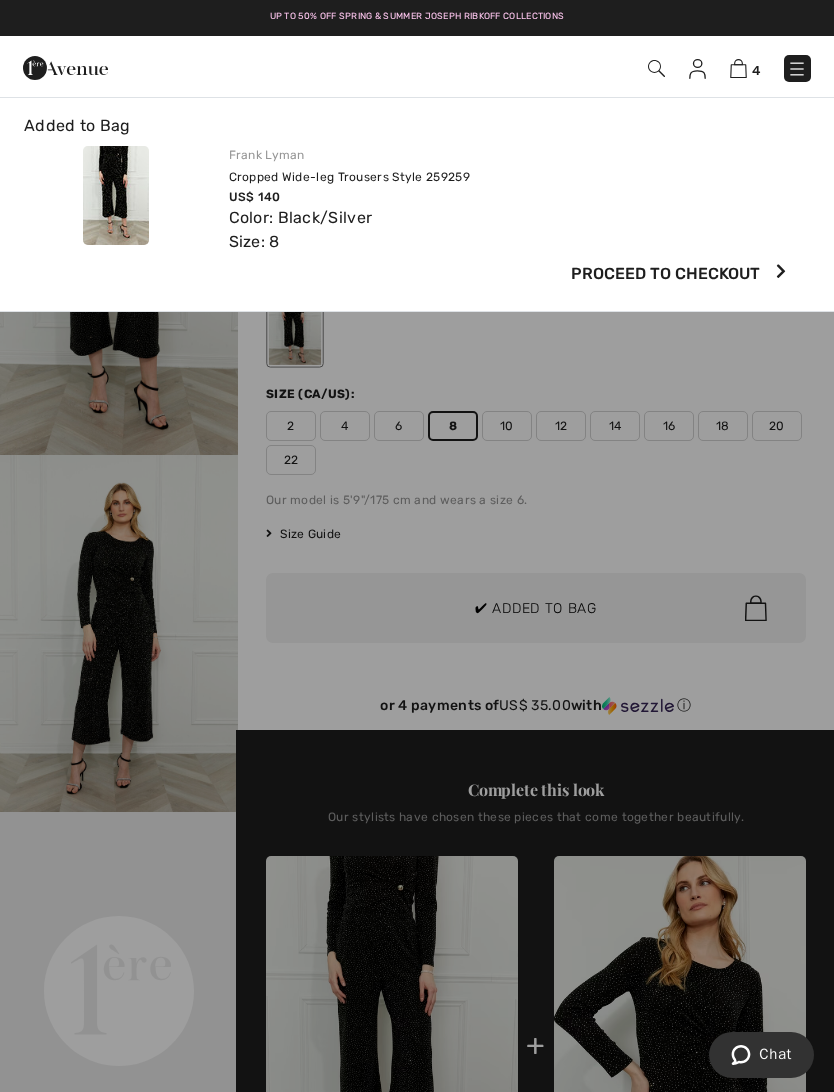 scroll, scrollTop: 0, scrollLeft: 0, axis: both 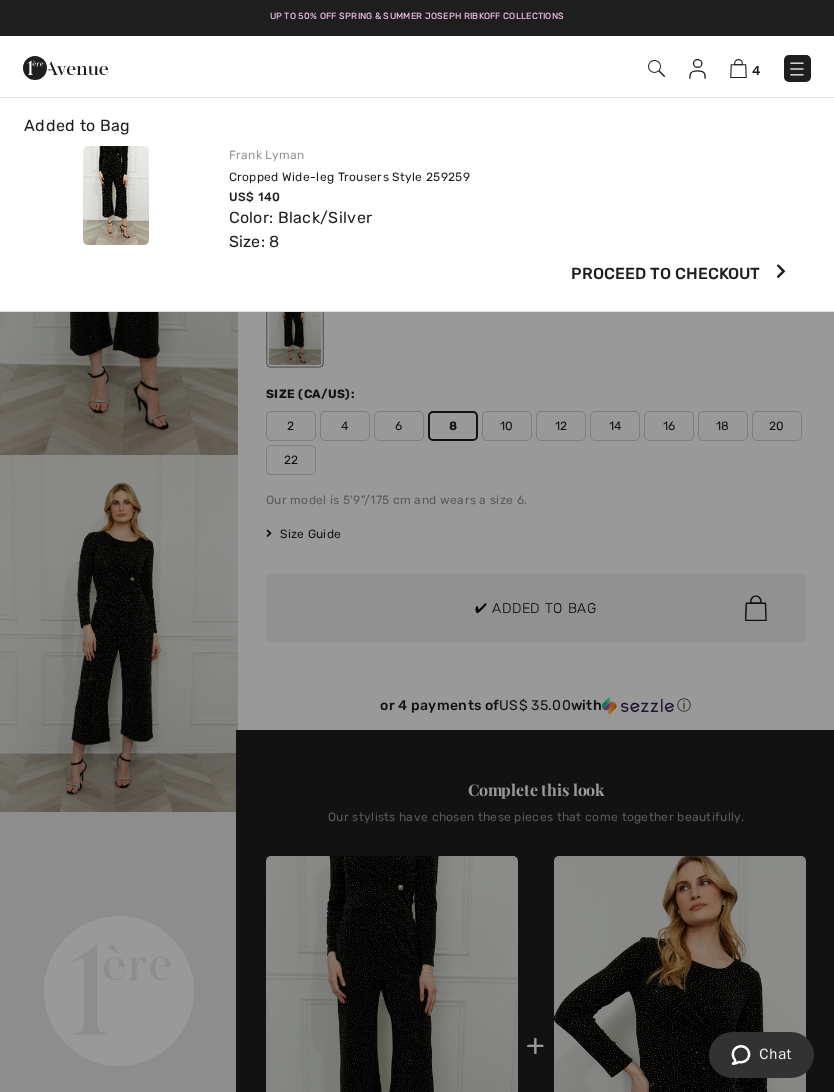 click at bounding box center [738, 68] 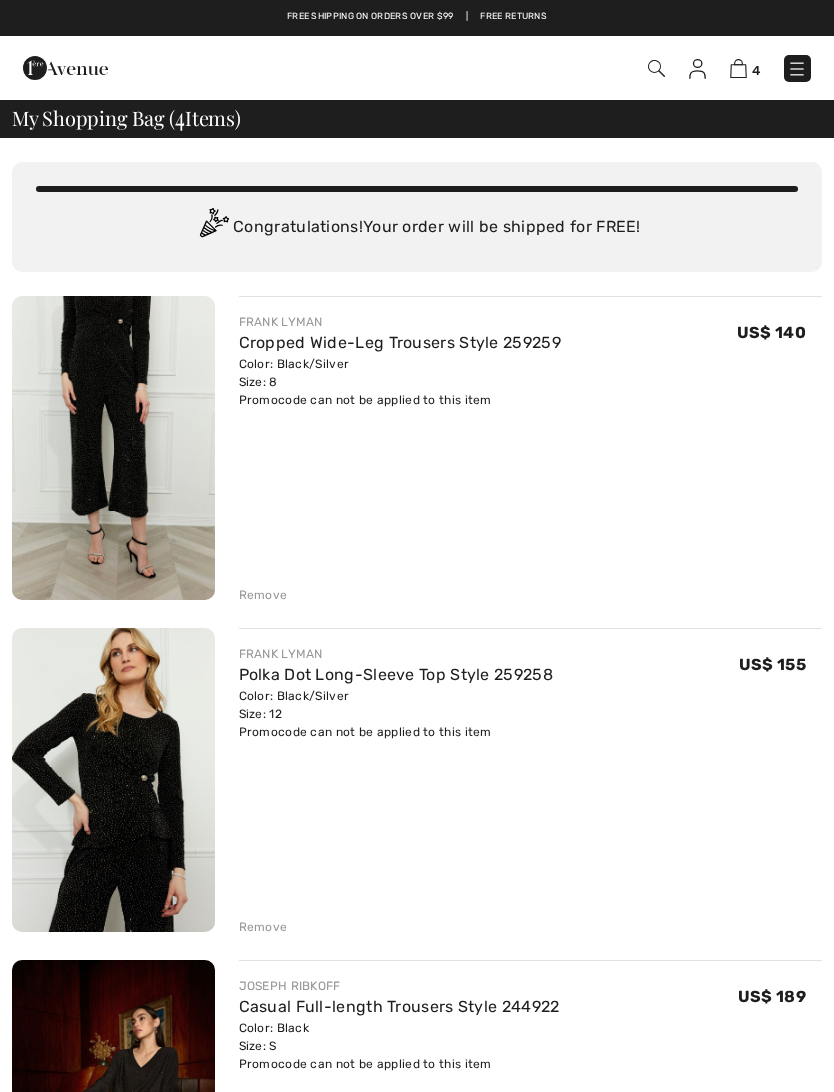 scroll, scrollTop: 0, scrollLeft: 0, axis: both 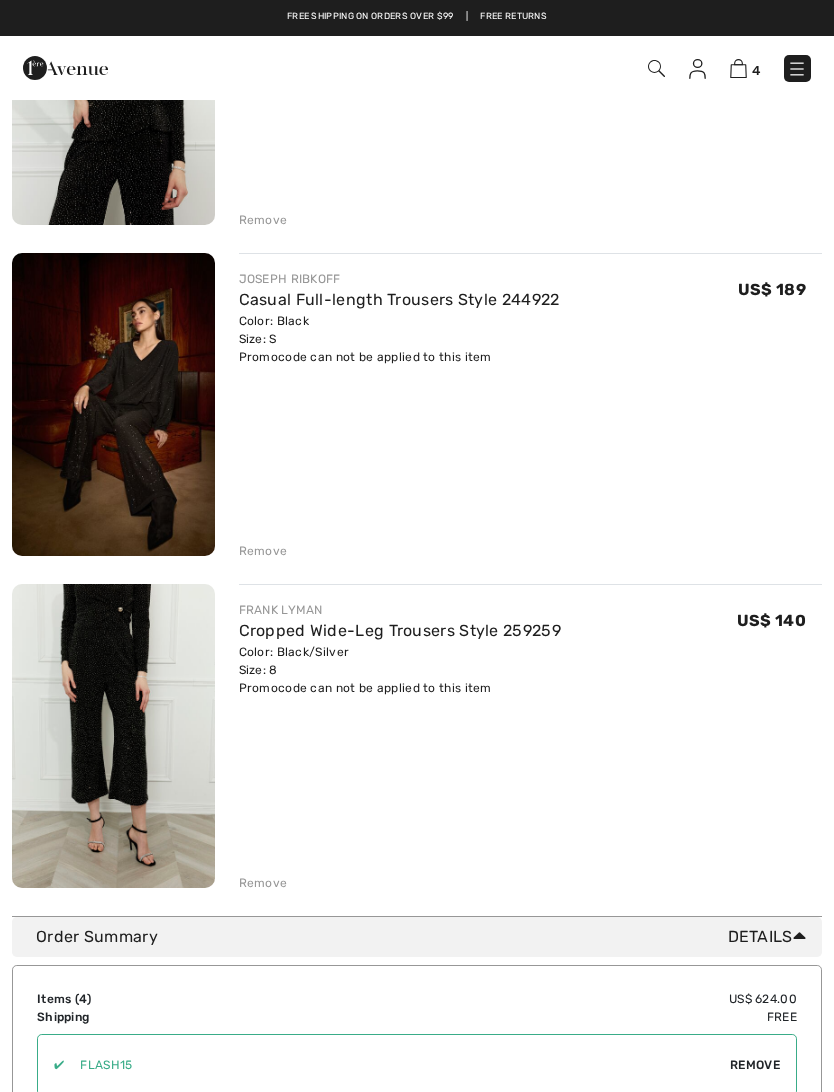 click on "Remove" at bounding box center (263, 883) 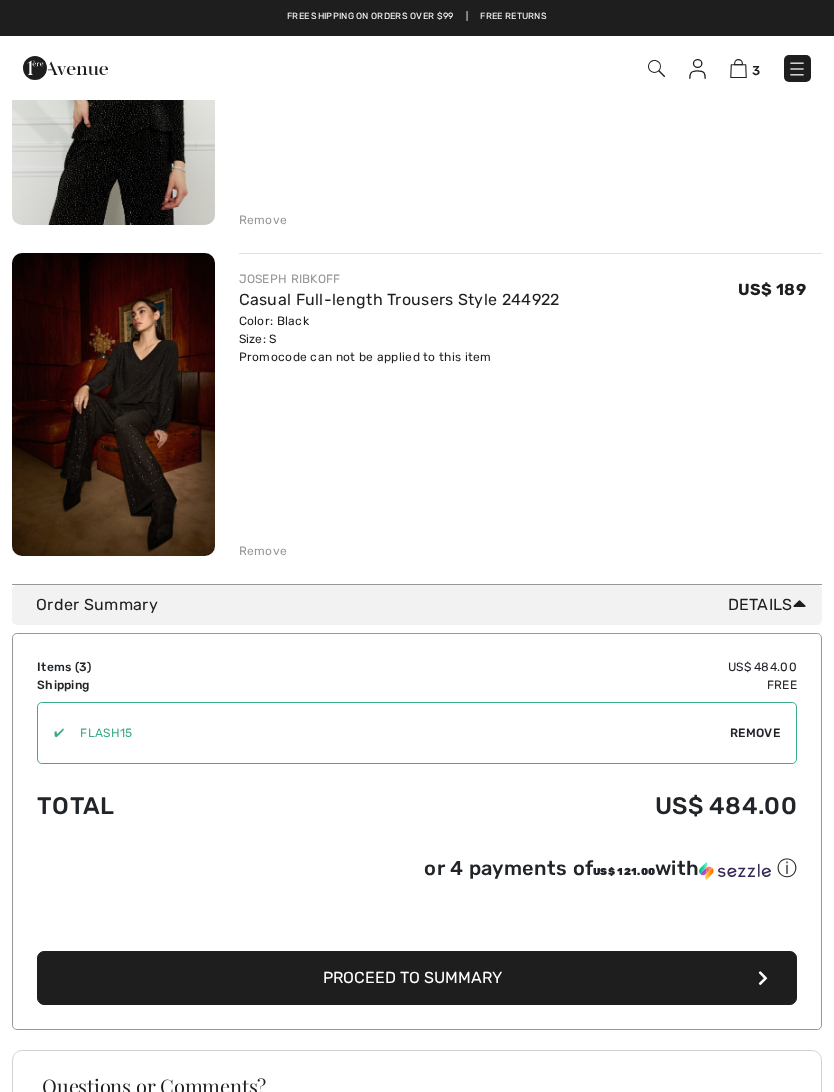 click on "Remove" at bounding box center (263, 551) 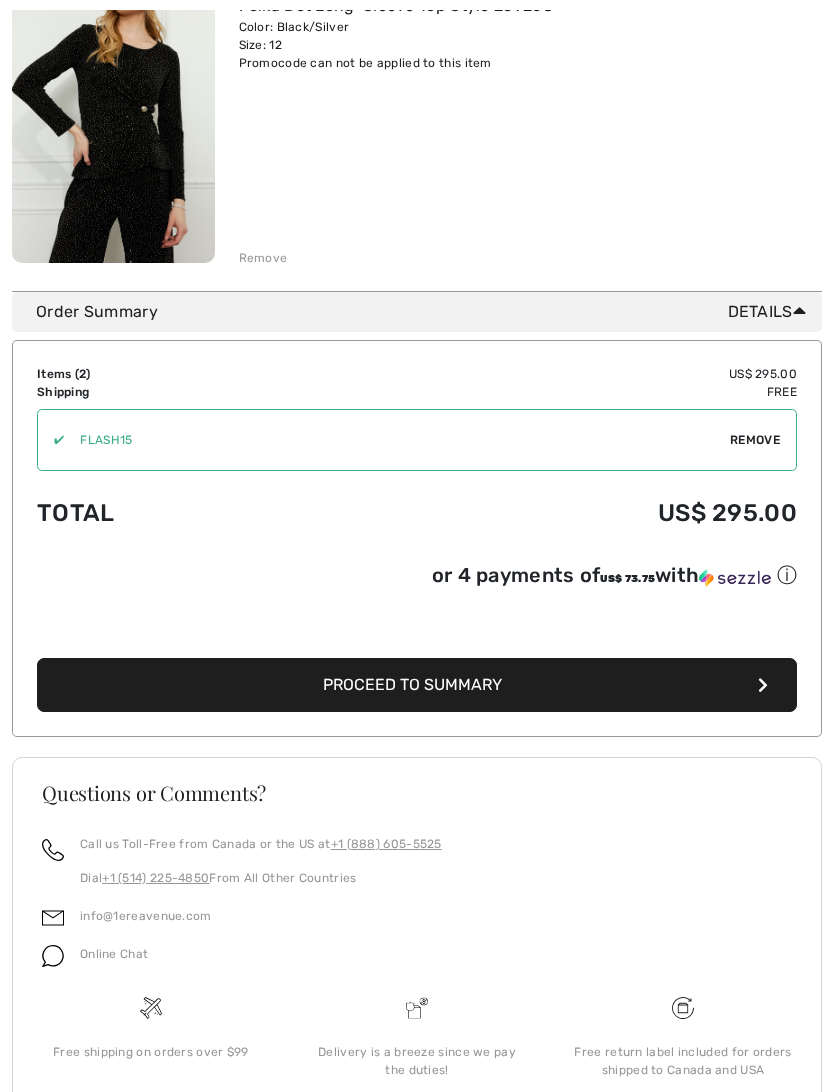 scroll, scrollTop: 691, scrollLeft: 0, axis: vertical 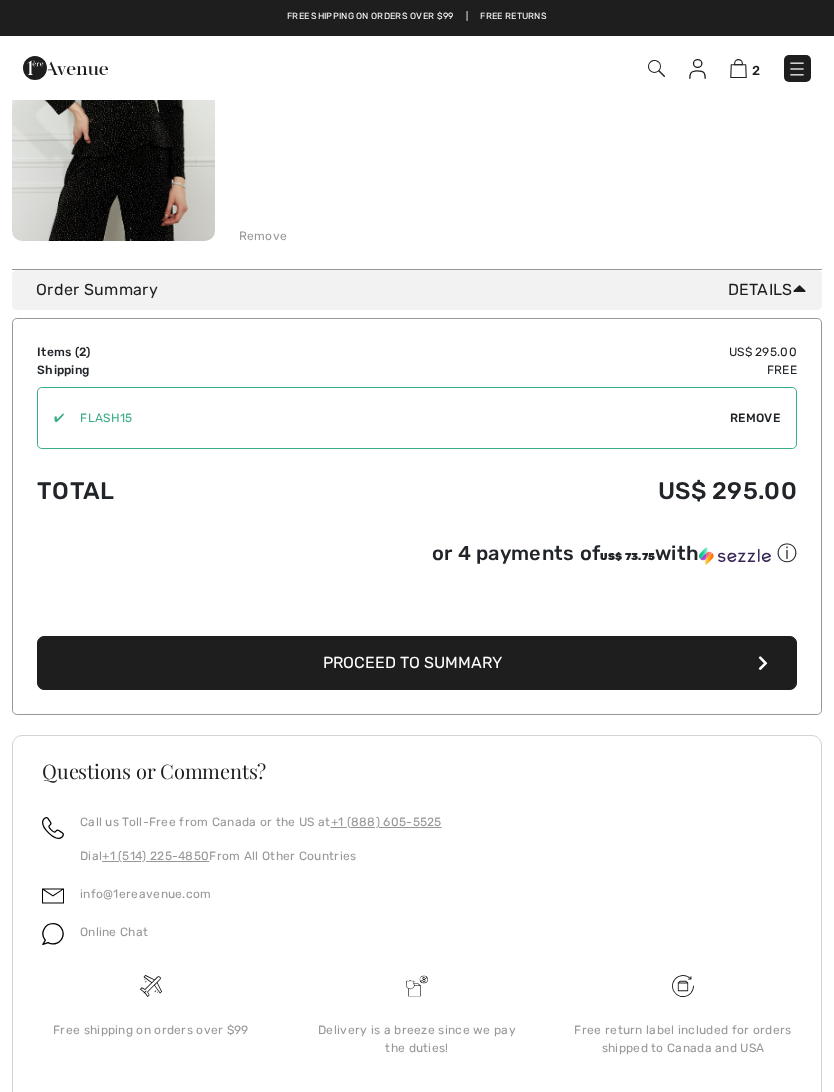 click on "Proceed to Summary" at bounding box center [417, 663] 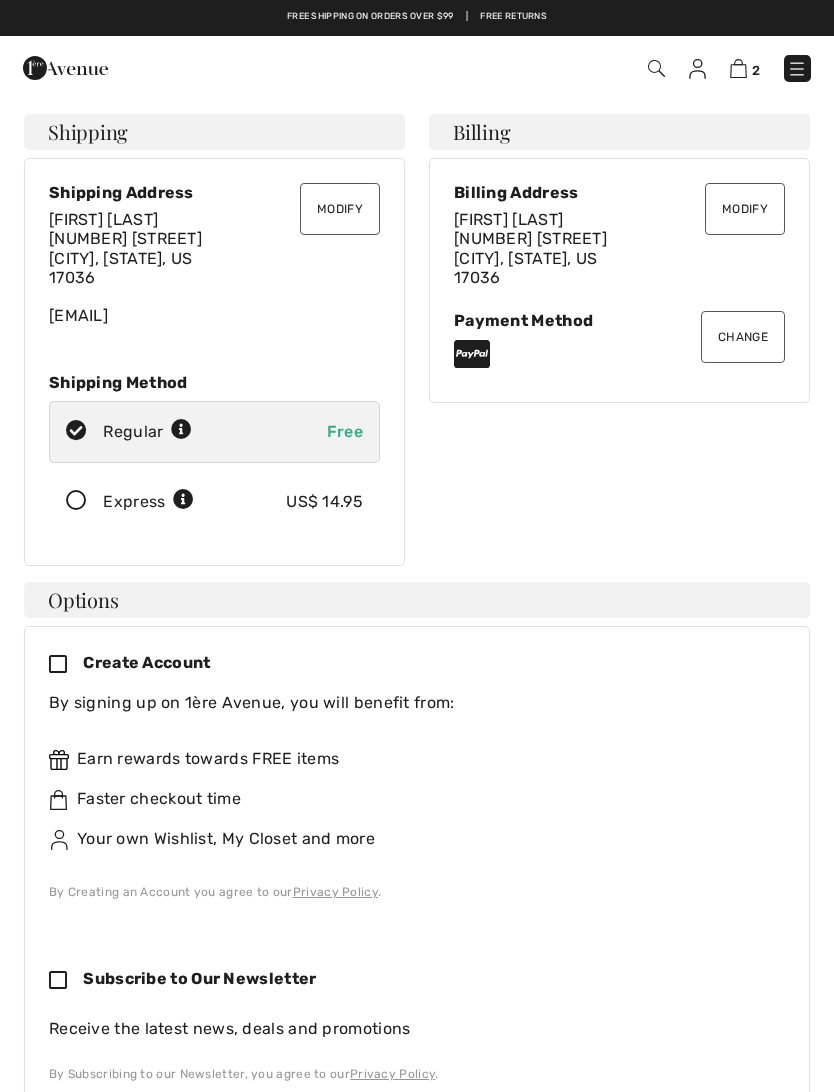 scroll, scrollTop: 0, scrollLeft: 0, axis: both 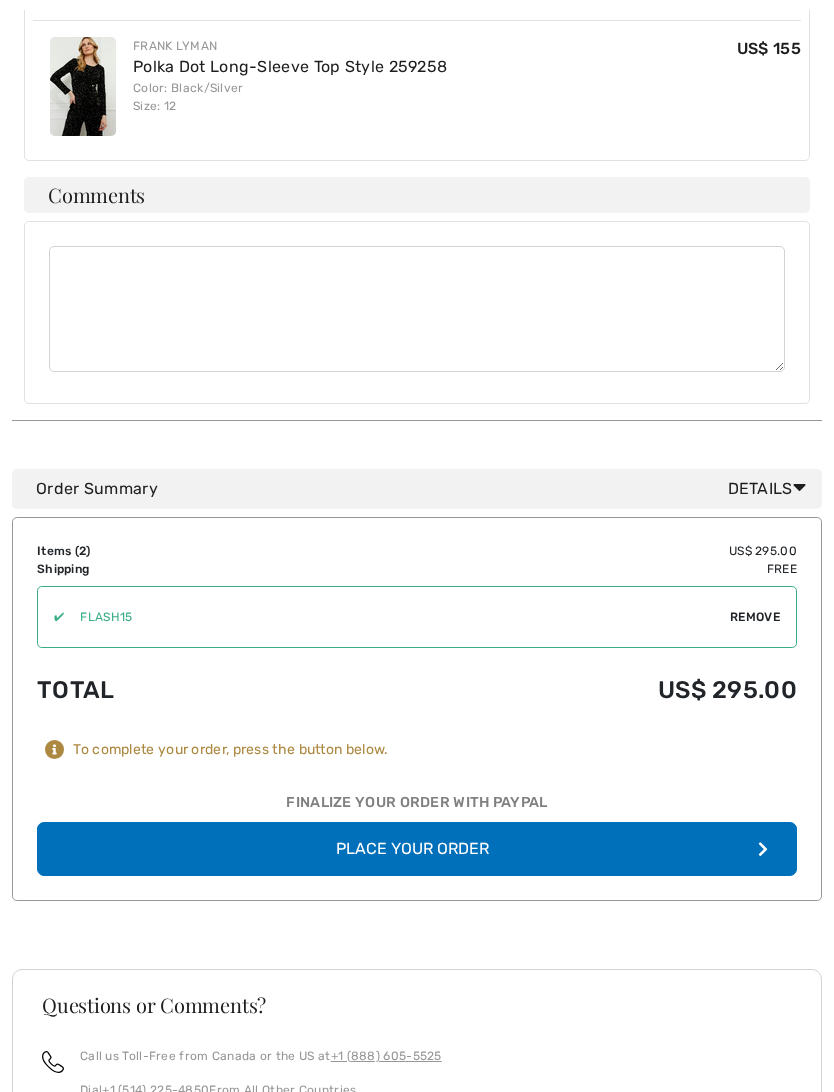 click on "Remove" at bounding box center (755, 617) 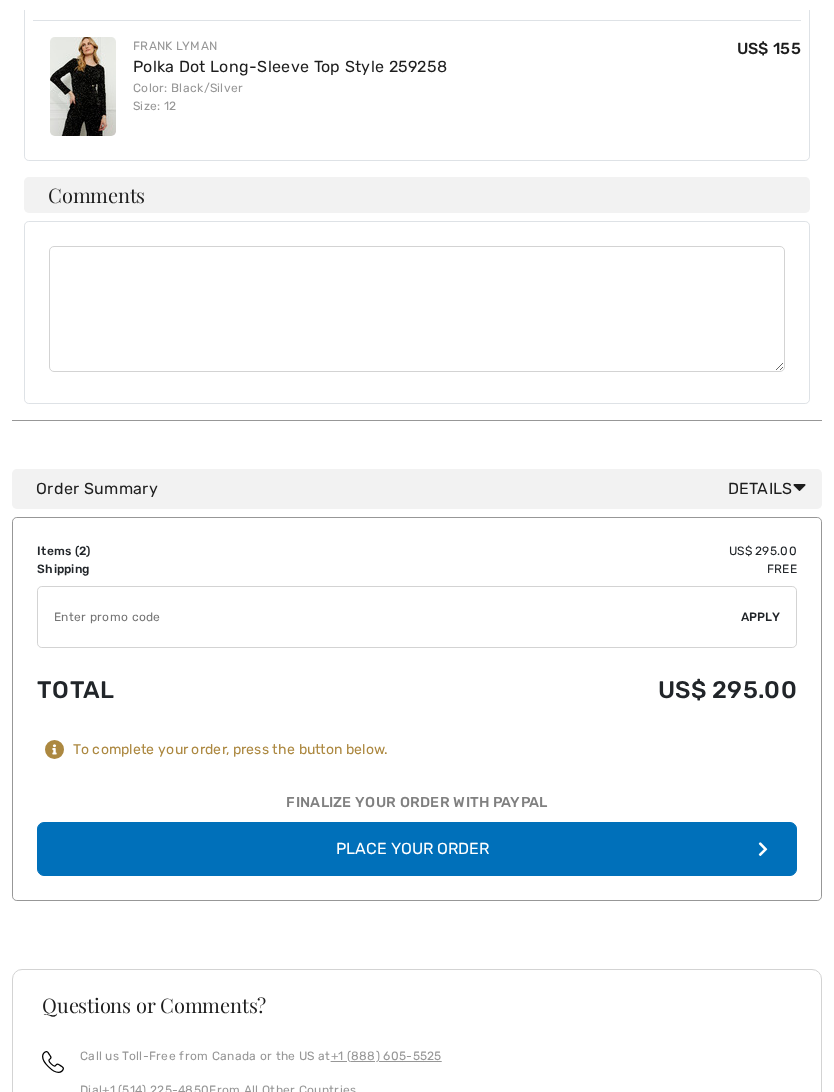 click at bounding box center [389, 617] 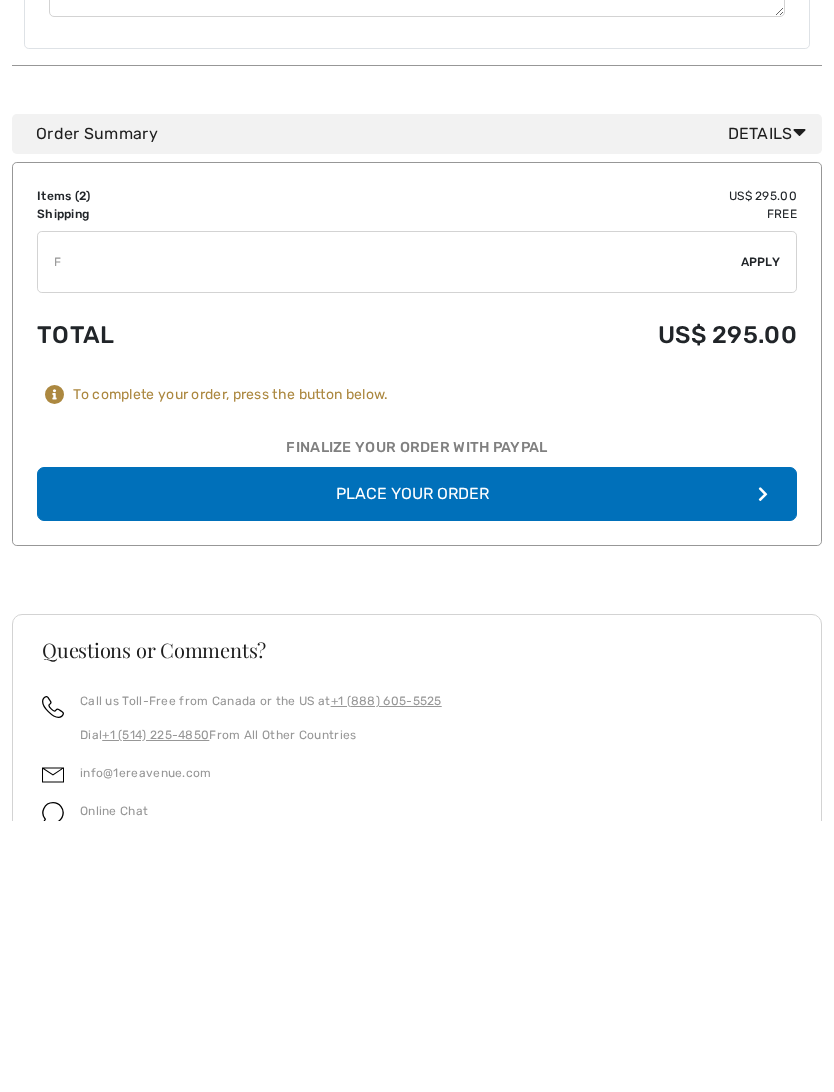 scroll, scrollTop: 1374, scrollLeft: 0, axis: vertical 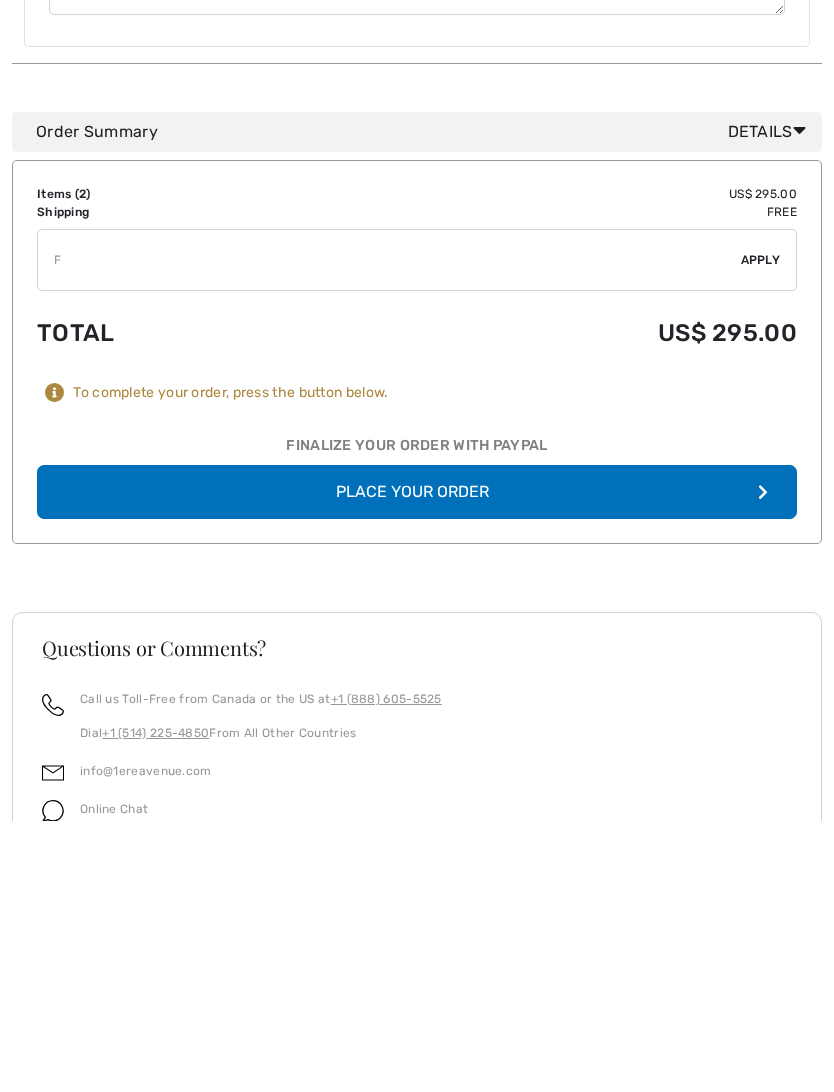 type on "F" 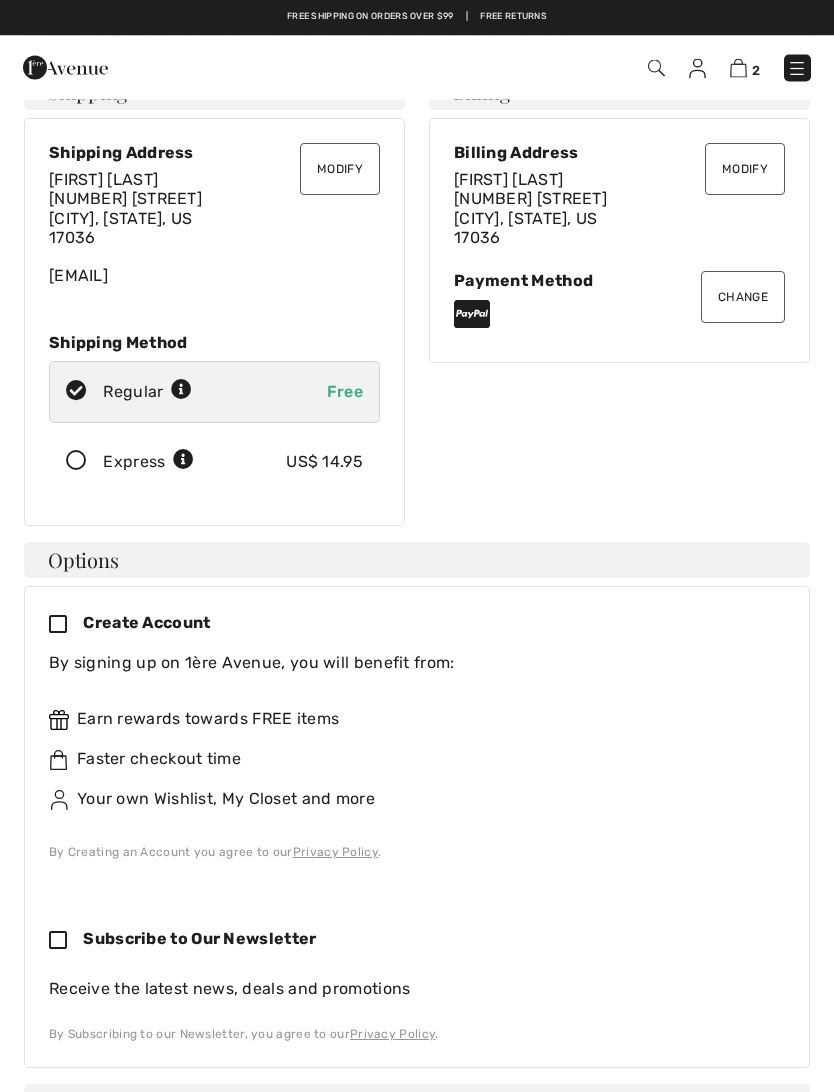 scroll, scrollTop: 0, scrollLeft: 0, axis: both 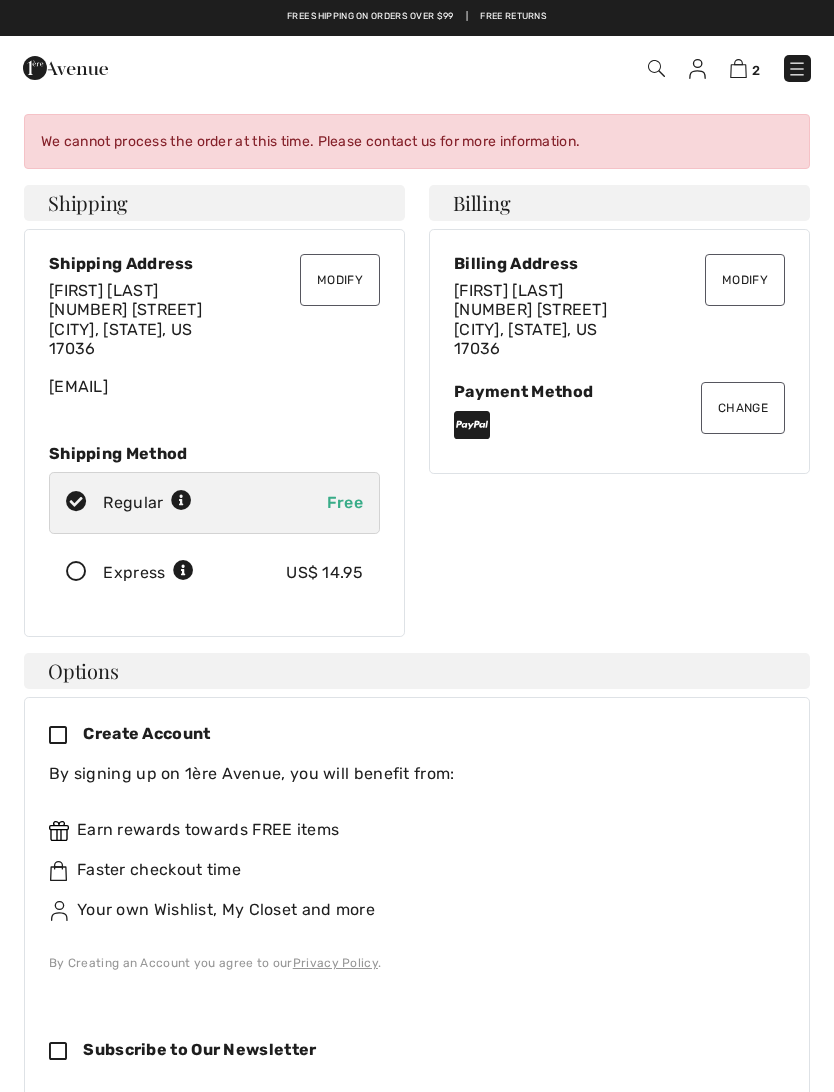 click at bounding box center (738, 68) 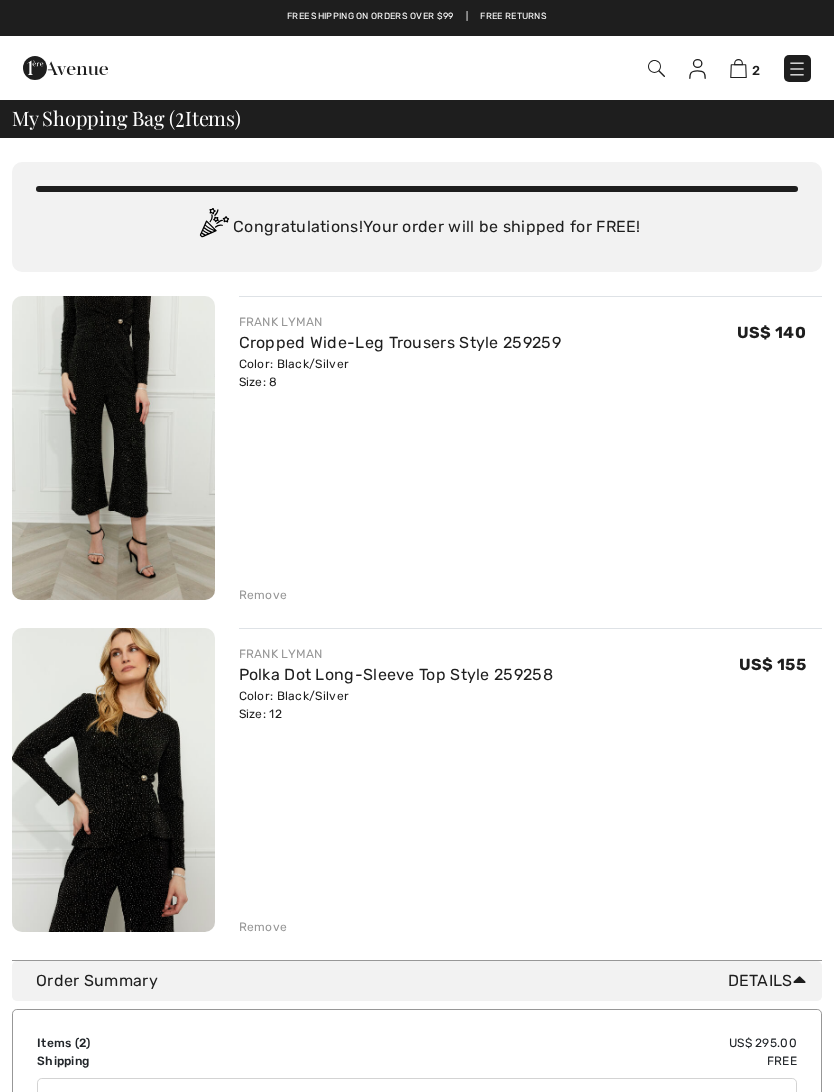 scroll, scrollTop: 0, scrollLeft: 0, axis: both 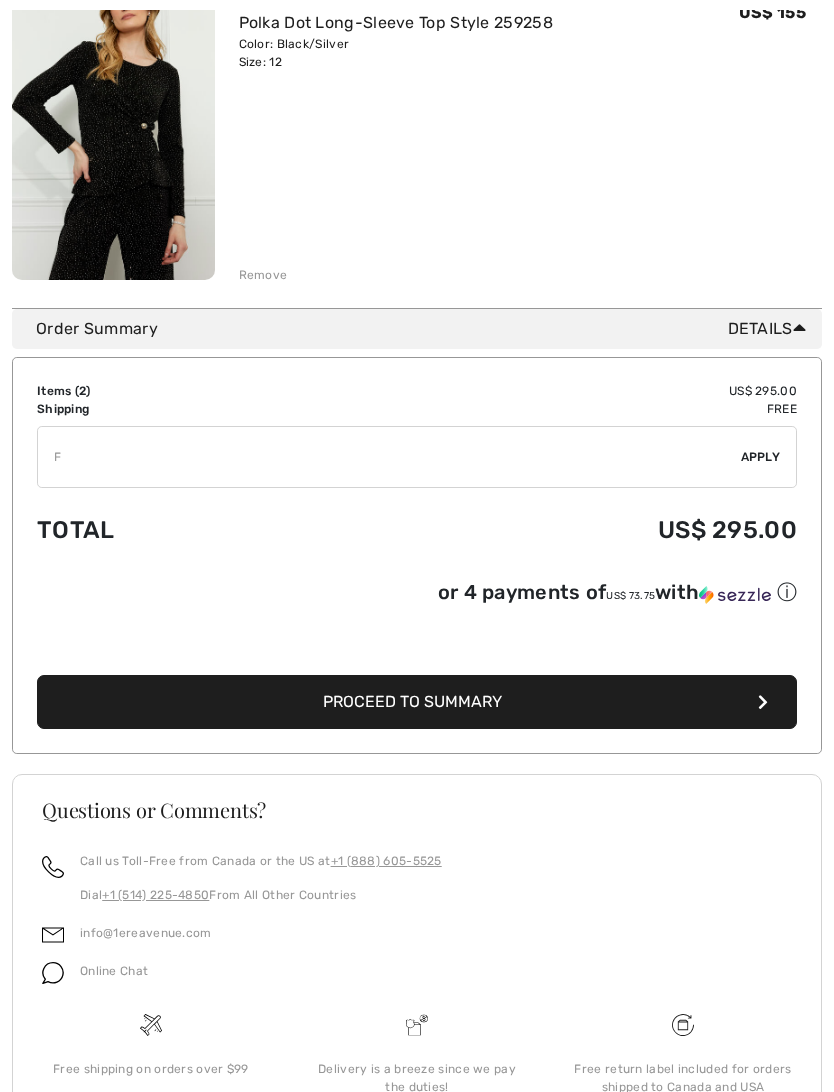 click on "Proceed to Summary" at bounding box center (417, 703) 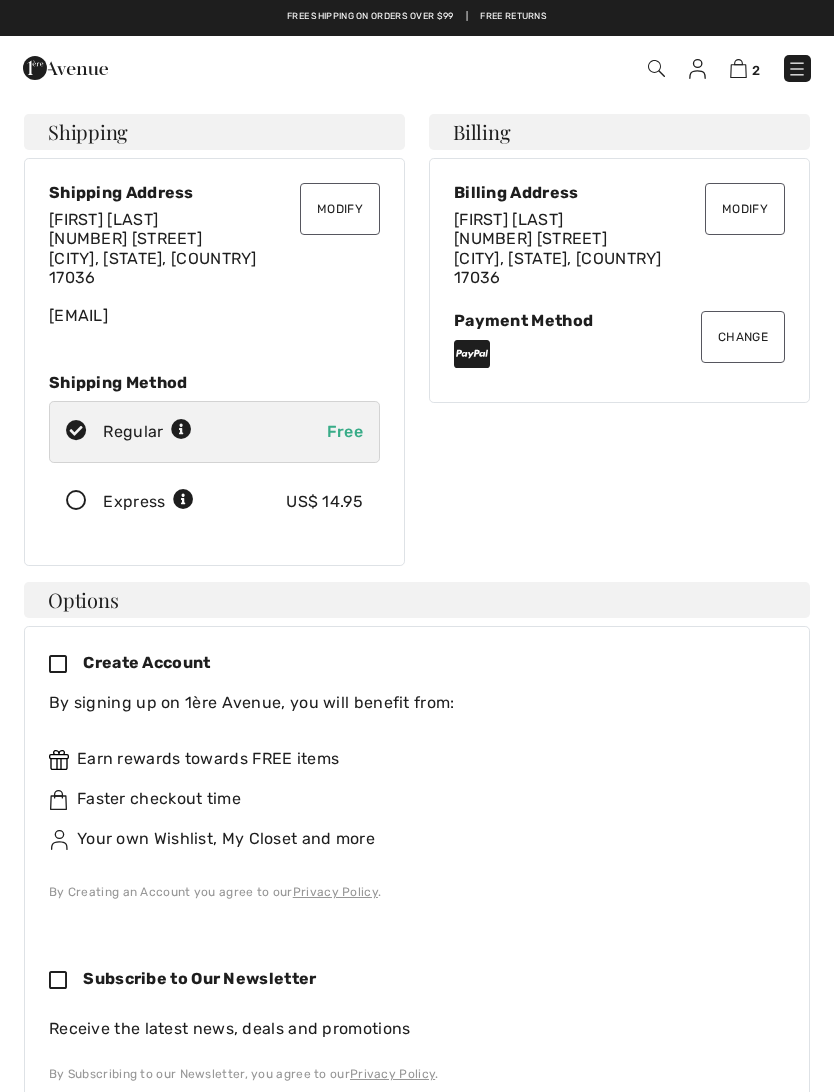 scroll, scrollTop: 0, scrollLeft: 0, axis: both 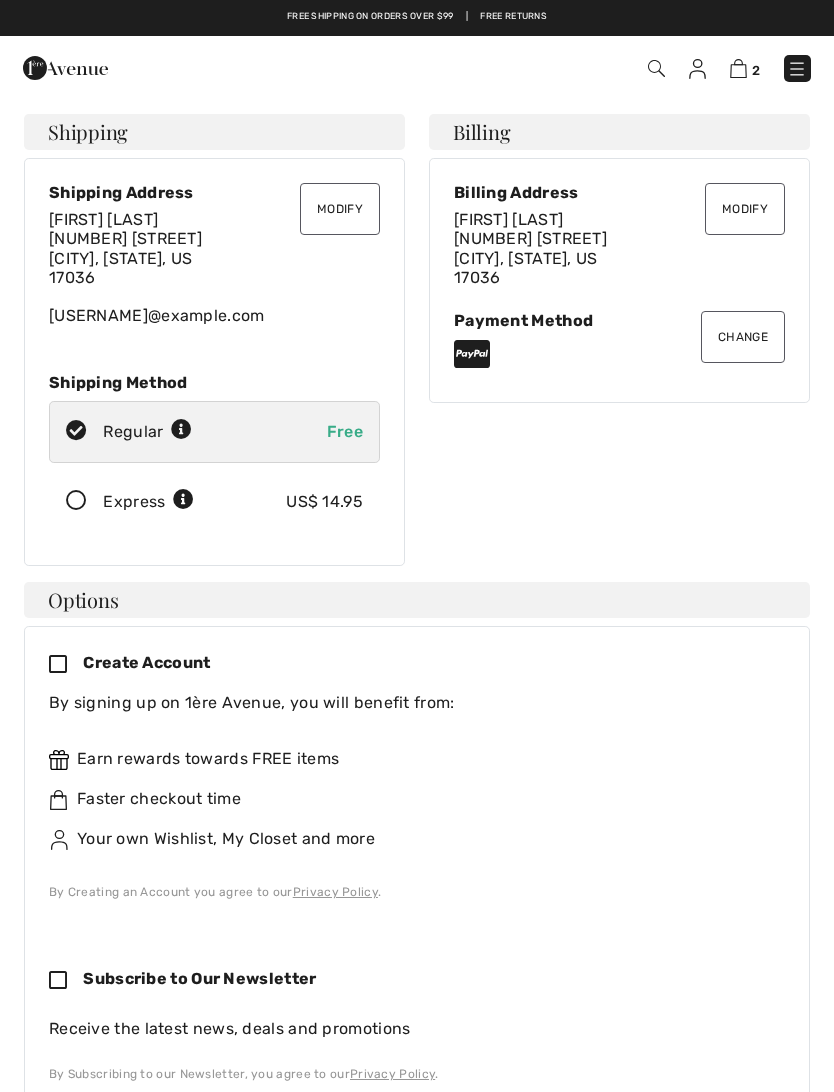 click on "Change" at bounding box center [743, 337] 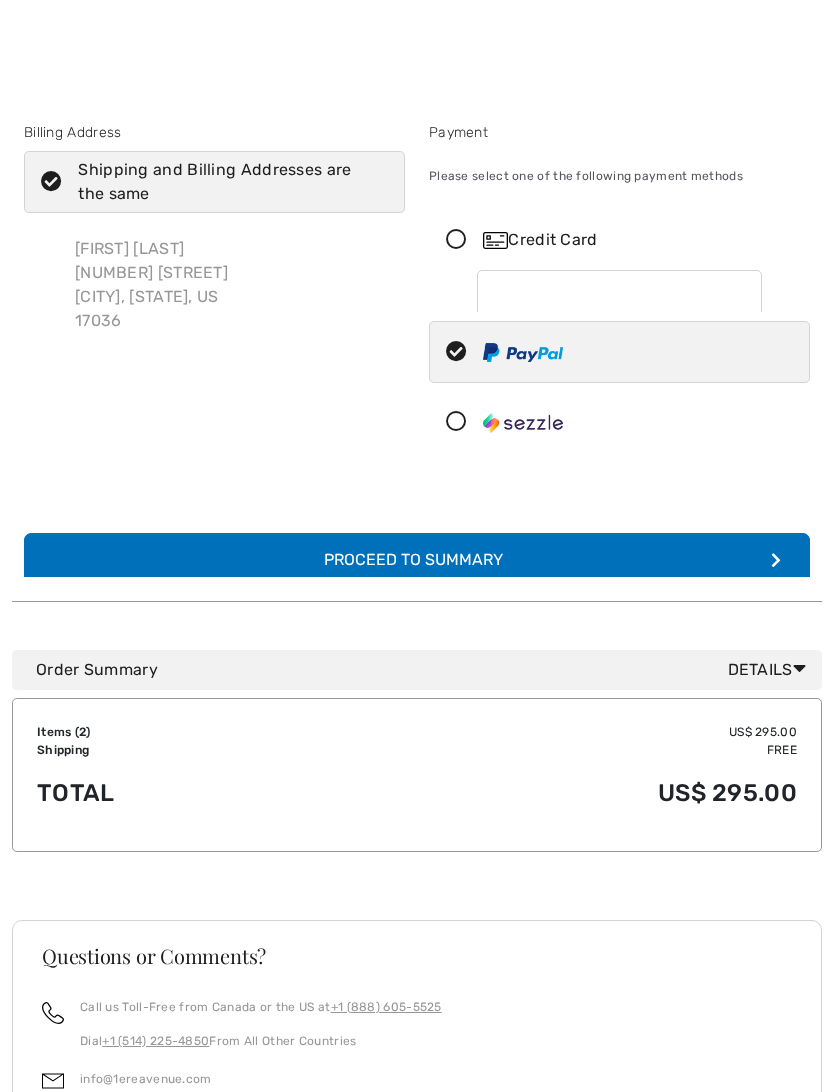 scroll, scrollTop: 37, scrollLeft: 0, axis: vertical 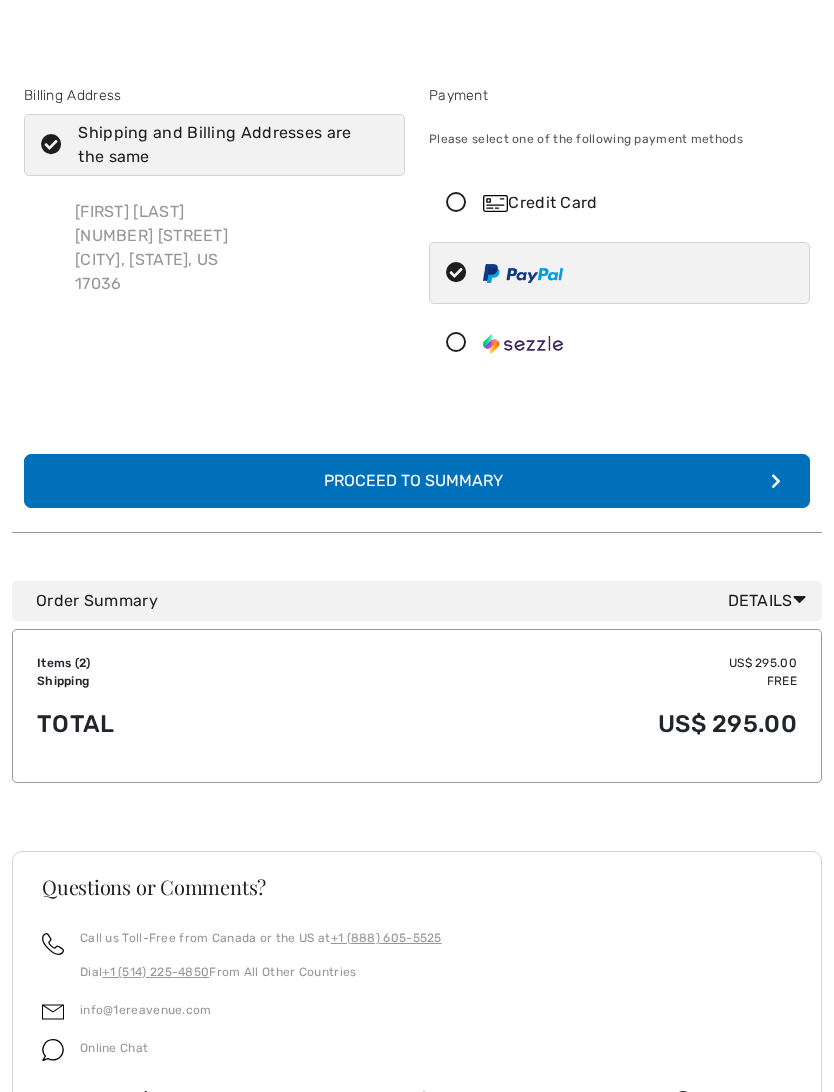 click at bounding box center [456, 343] 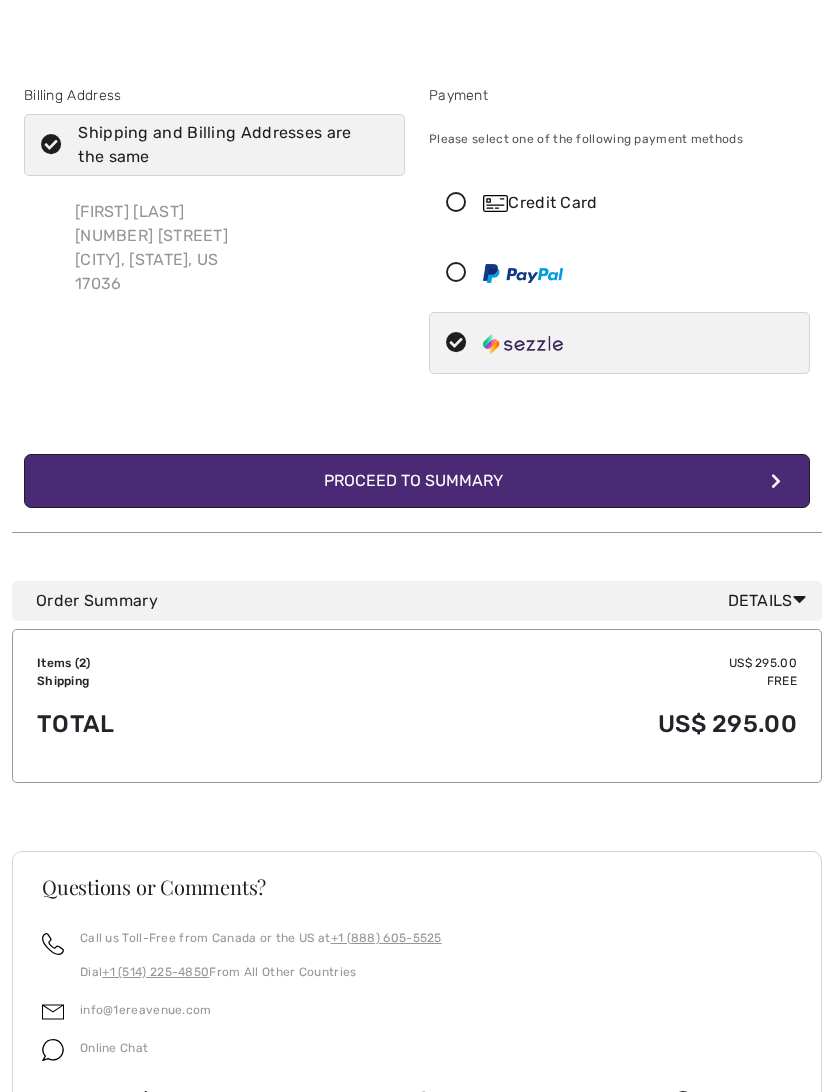 click on "Complete Your Order with Sezzle
Proceed to Summary" at bounding box center (417, 481) 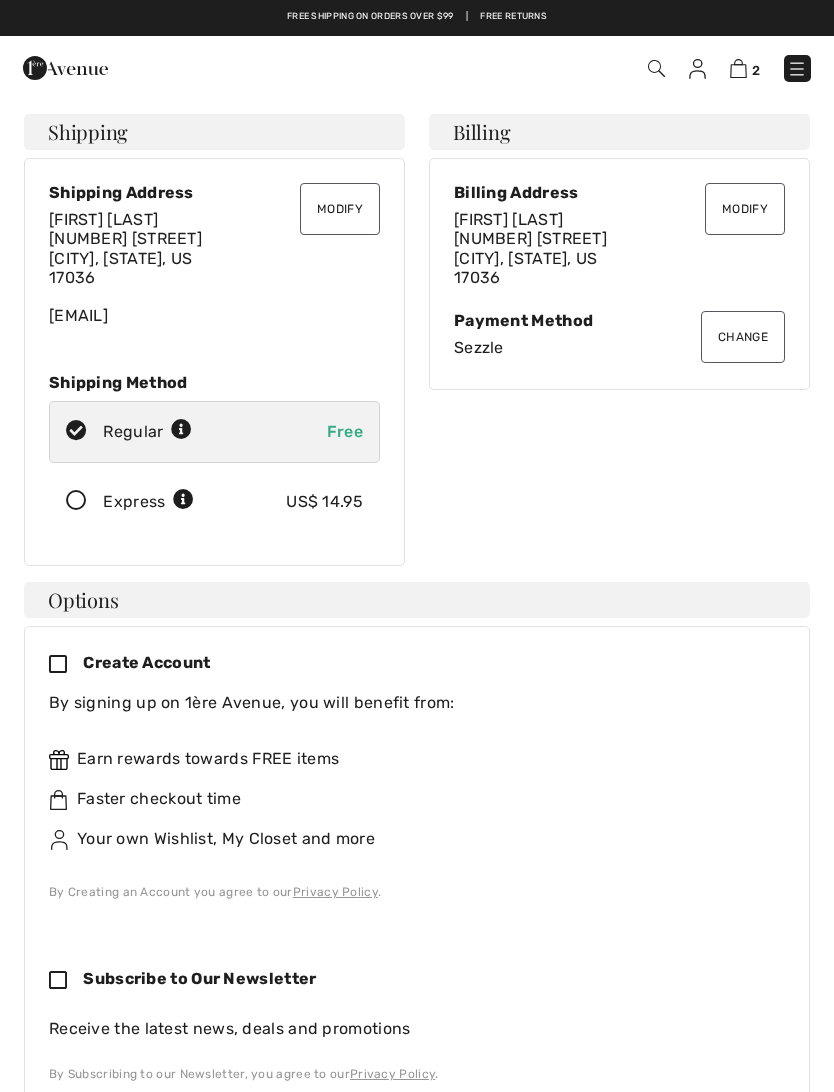 scroll, scrollTop: 0, scrollLeft: 0, axis: both 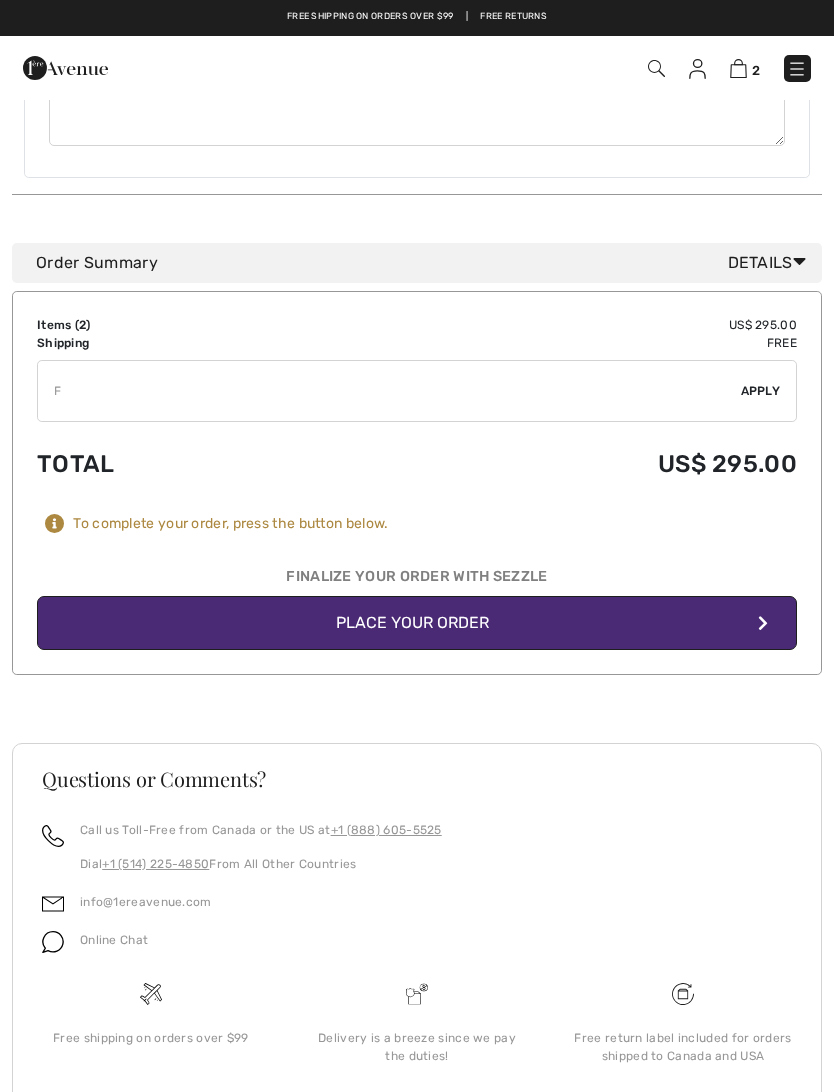click on "Place Your Order" at bounding box center (417, 623) 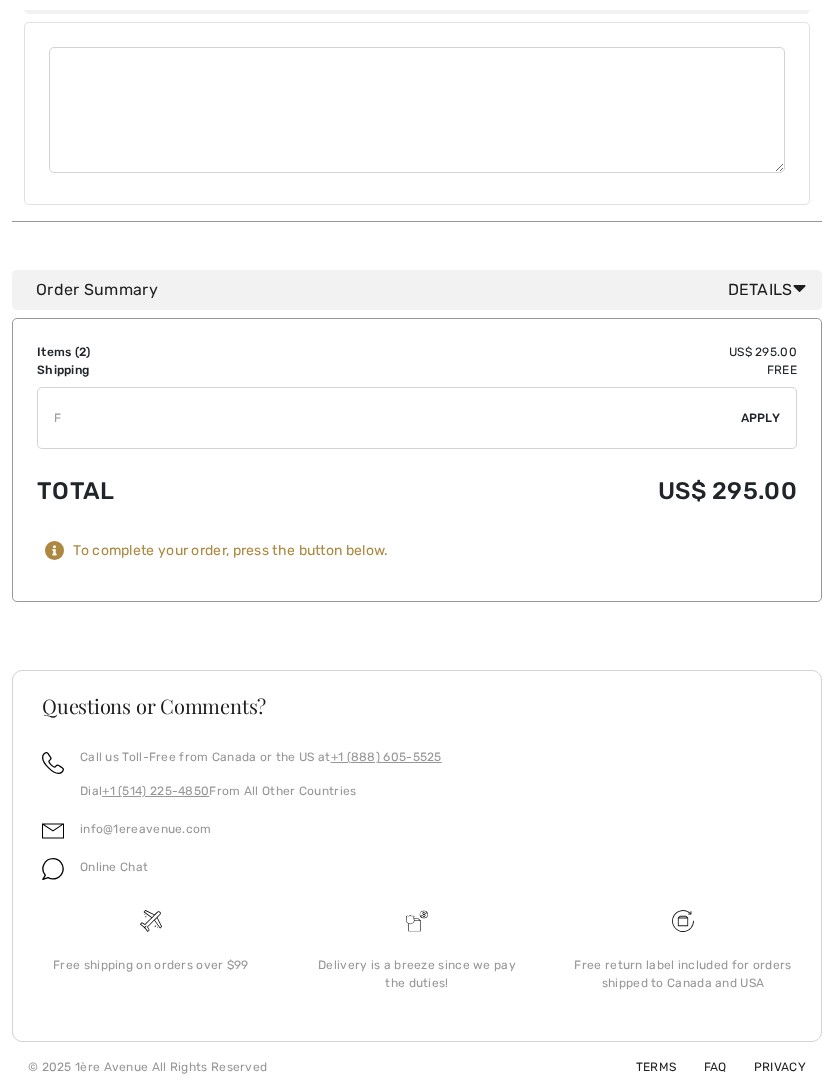 scroll, scrollTop: 1453, scrollLeft: 0, axis: vertical 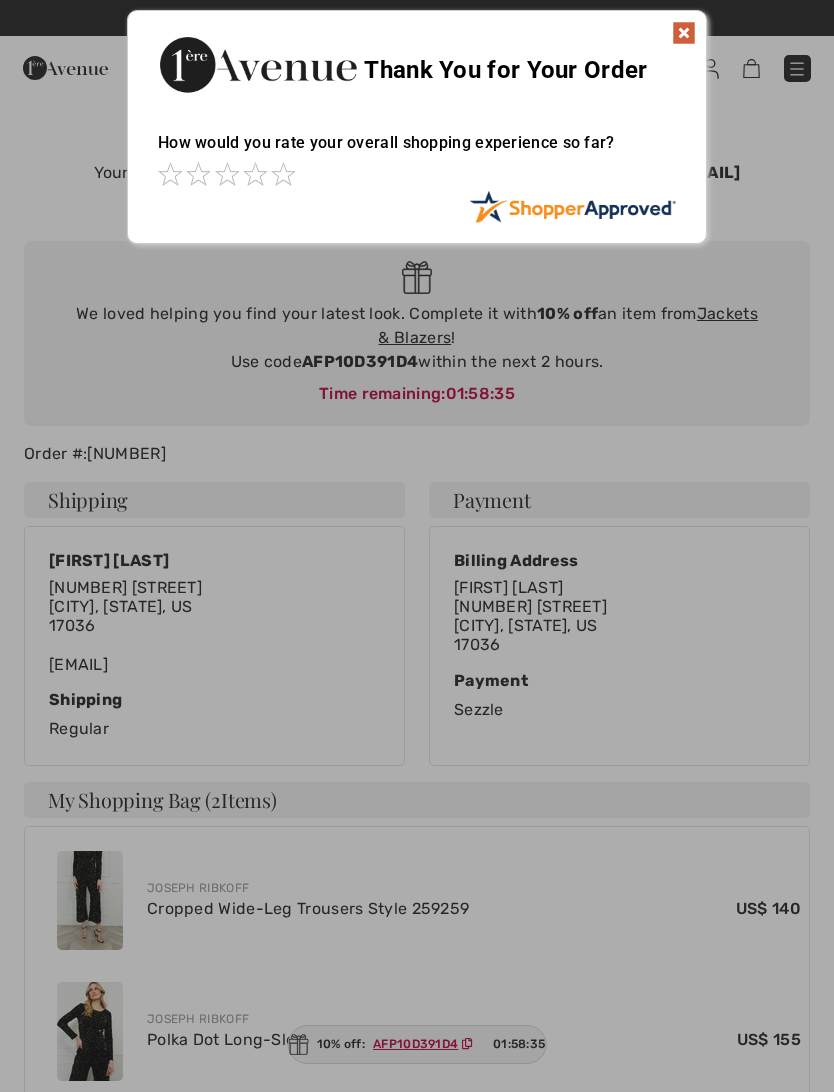 click at bounding box center (684, 33) 